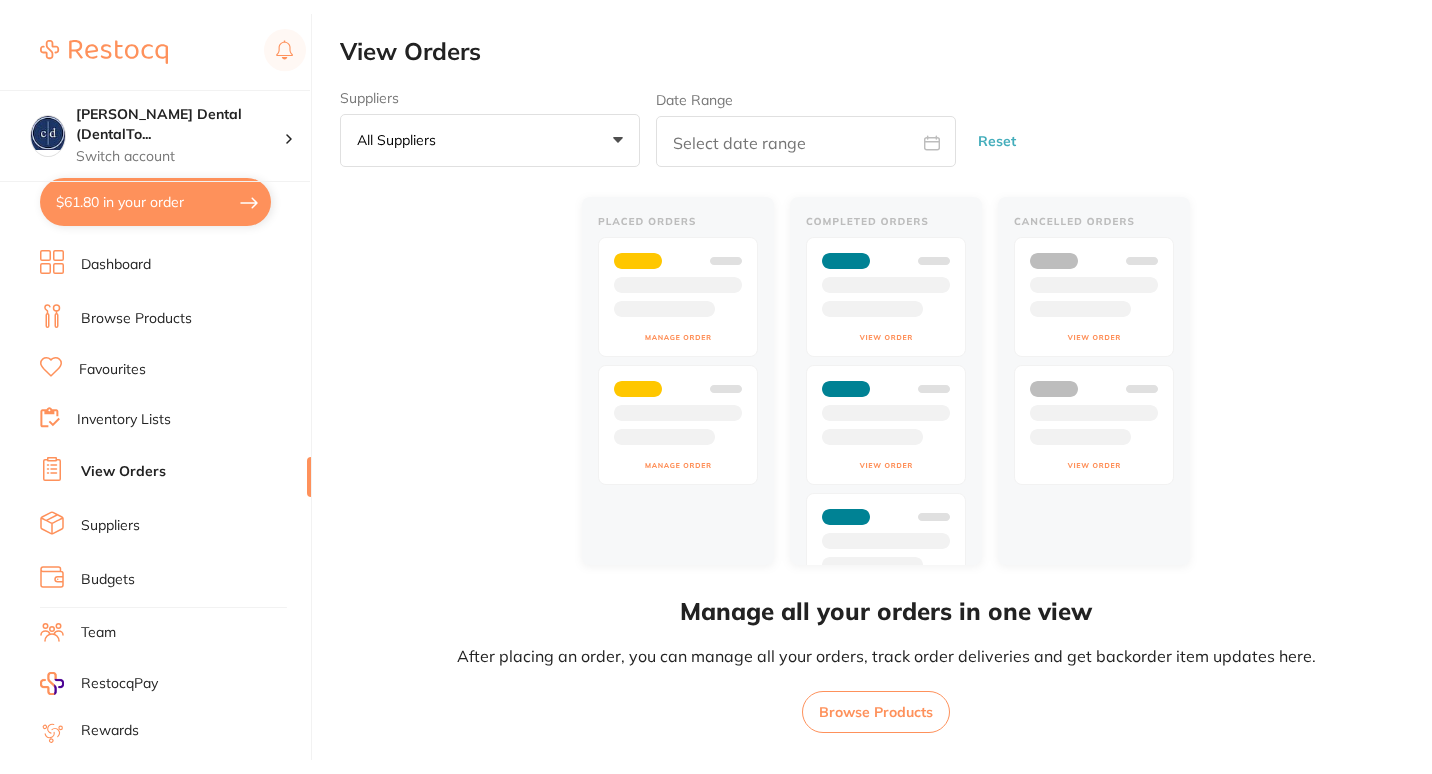 scroll, scrollTop: 0, scrollLeft: 0, axis: both 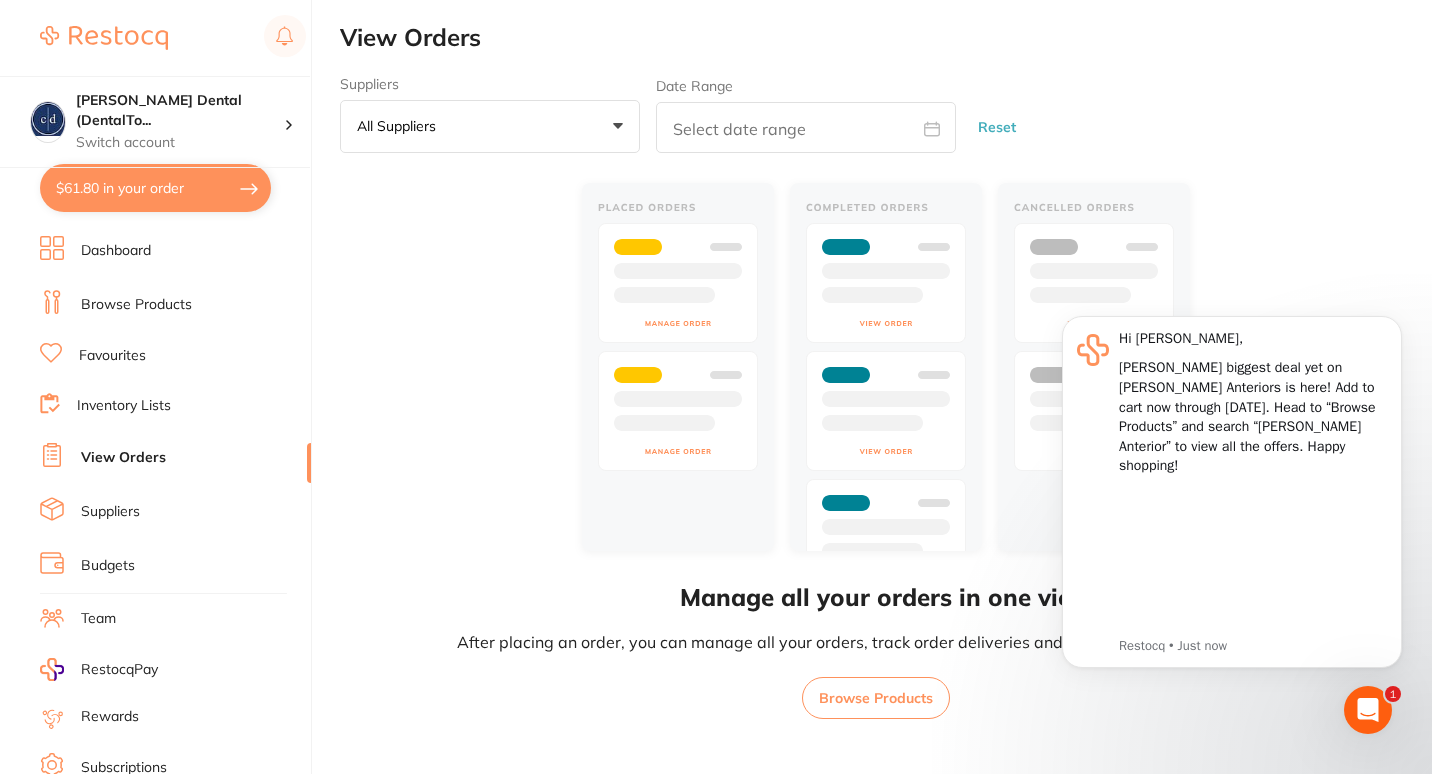 click on "$61.80   in your order" at bounding box center [155, 188] 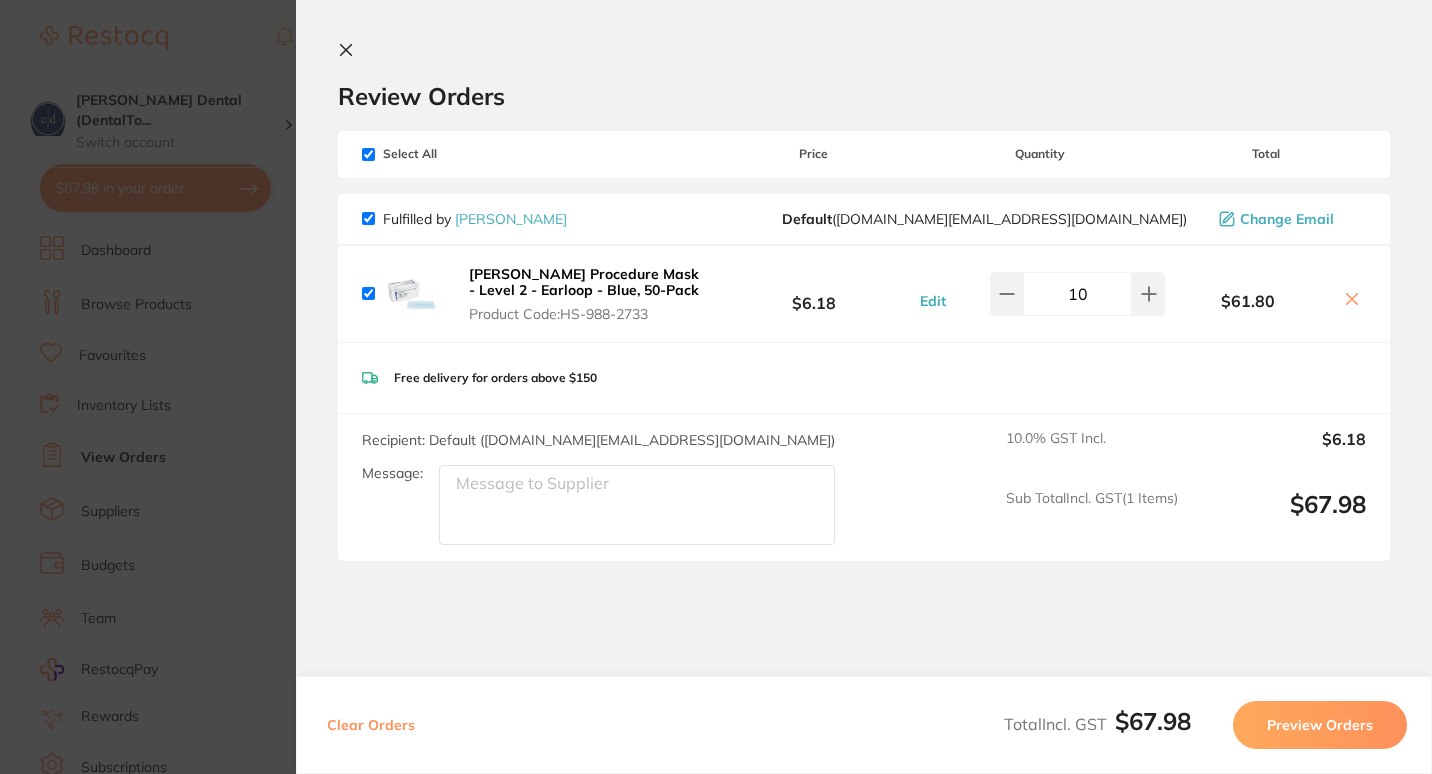 click 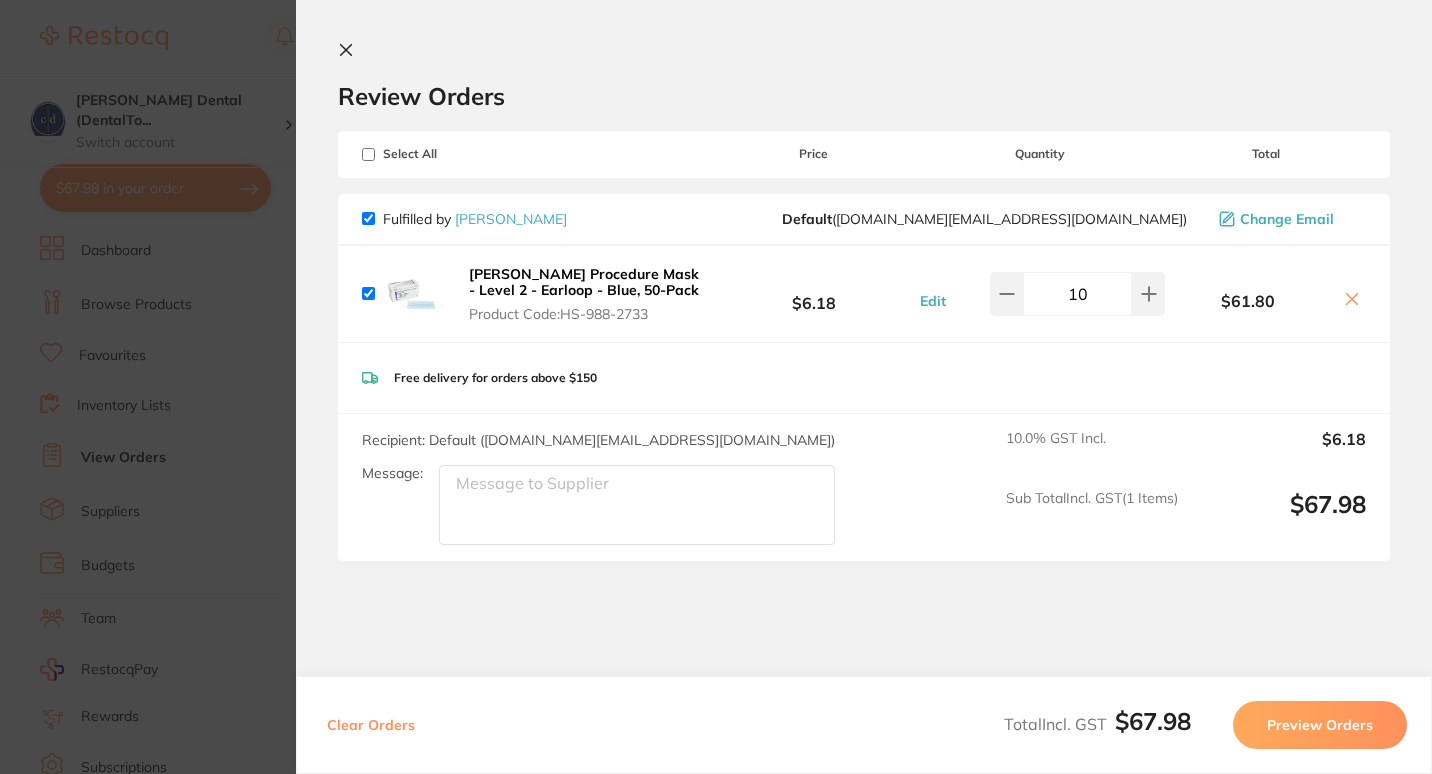 checkbox on "false" 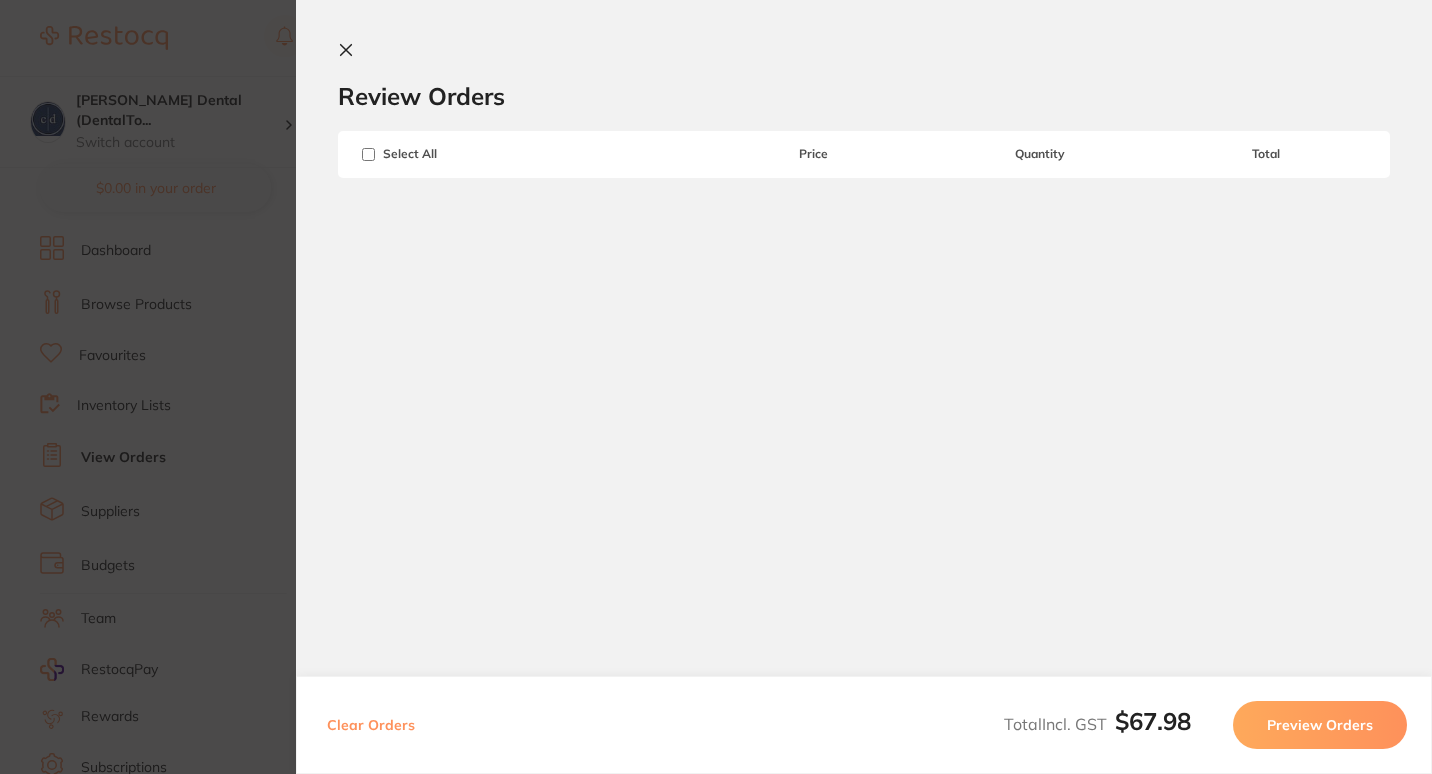 click on "Clear Orders" at bounding box center (371, 725) 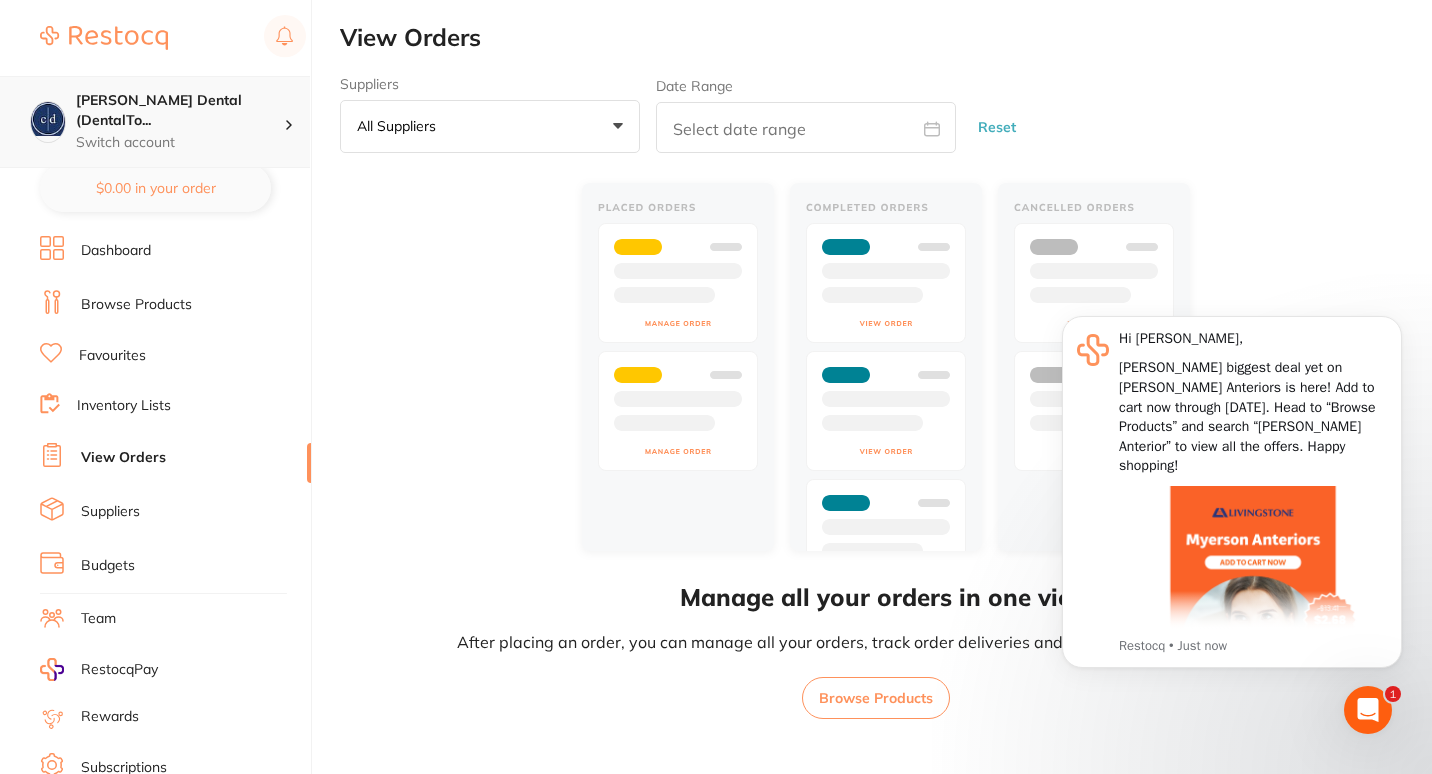click on "Crotty Dental (DentalTo... Switch account" at bounding box center [180, 122] 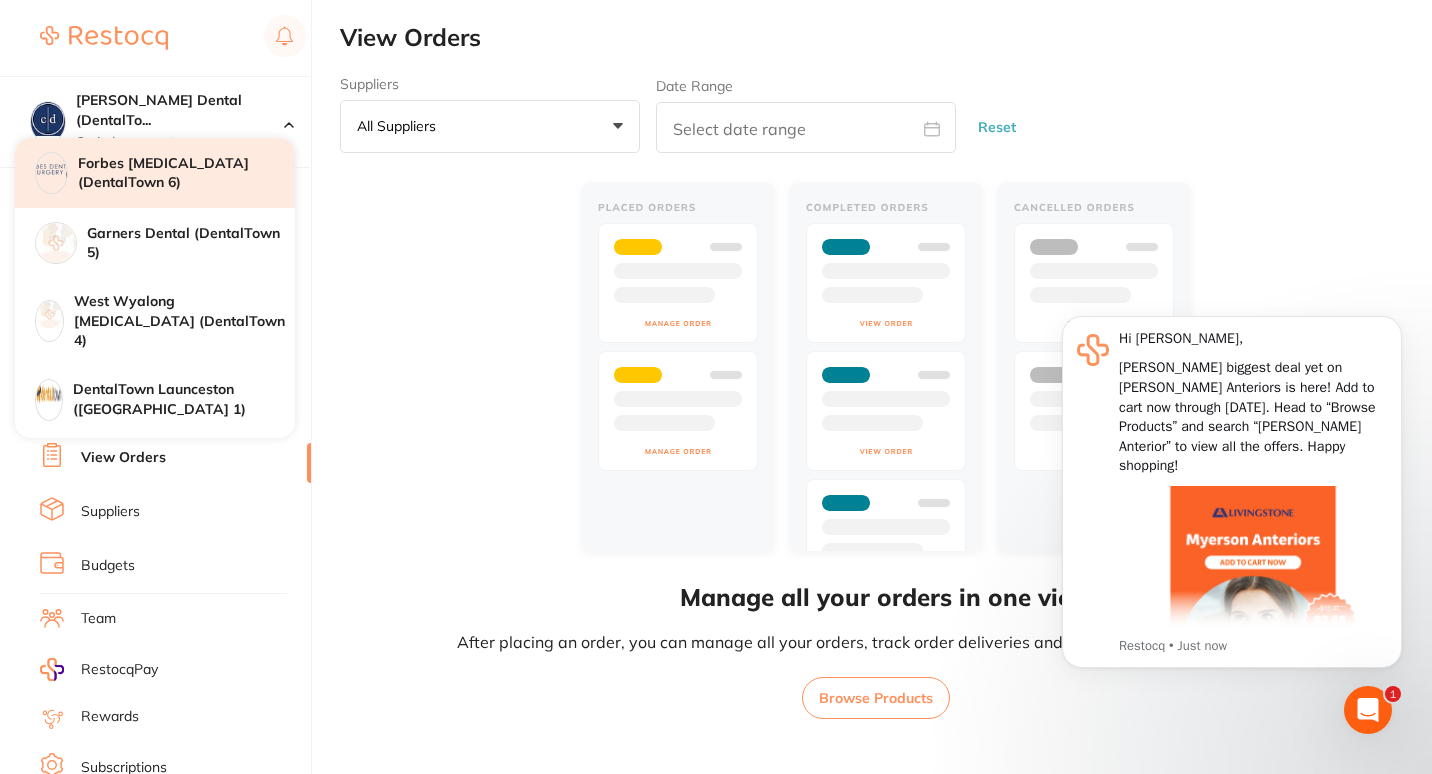 click on "Forbes [MEDICAL_DATA] (DentalTown 6)" at bounding box center (186, 173) 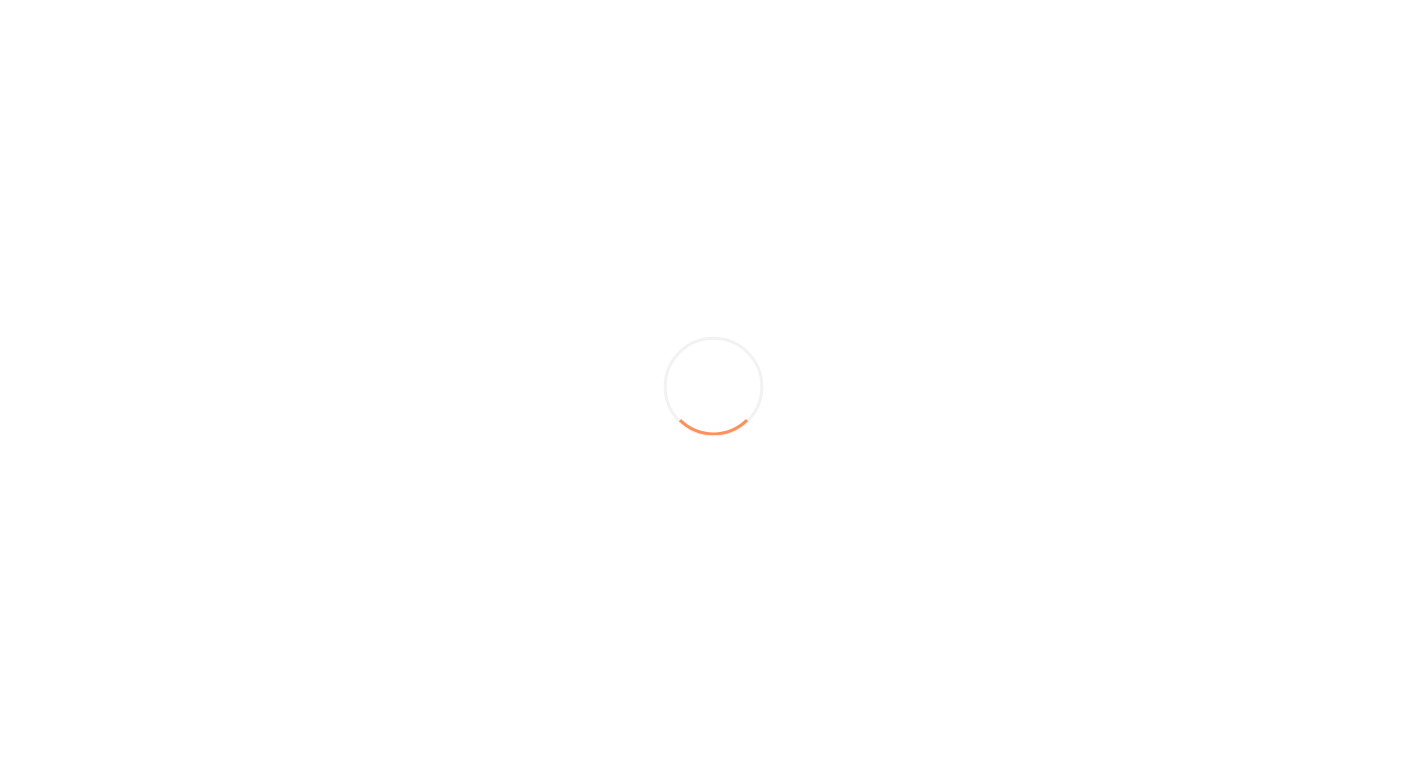 scroll, scrollTop: 0, scrollLeft: 0, axis: both 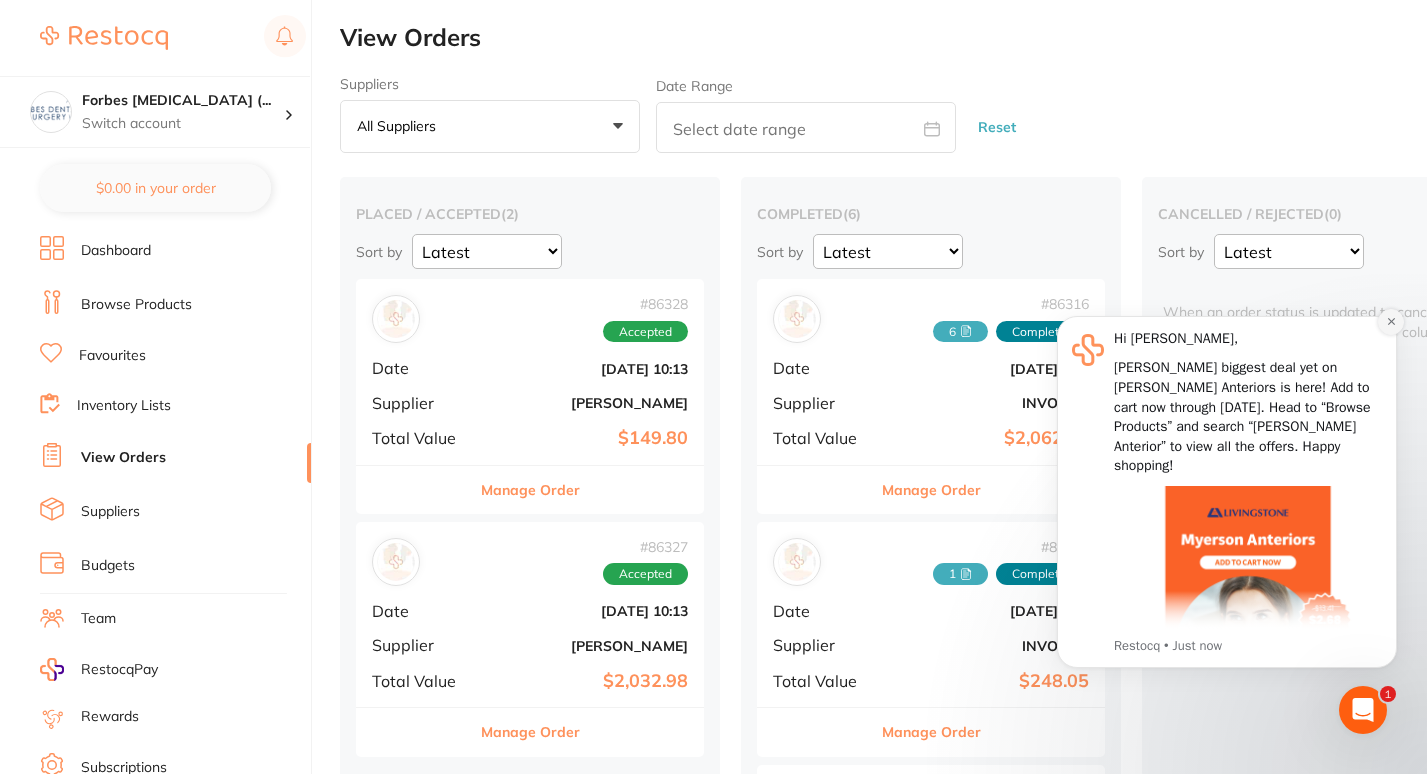 click 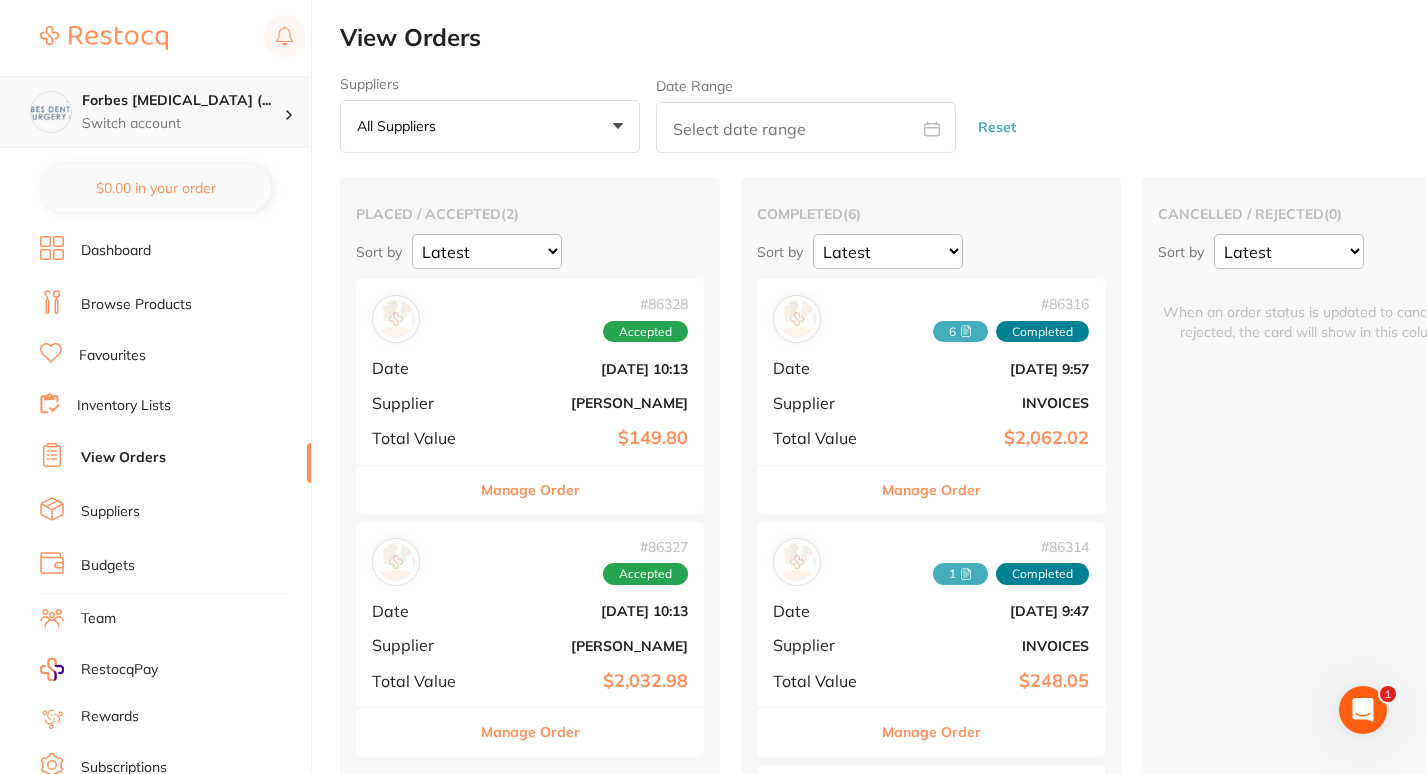 click on "Forbes Dental Surgery (..." at bounding box center (183, 101) 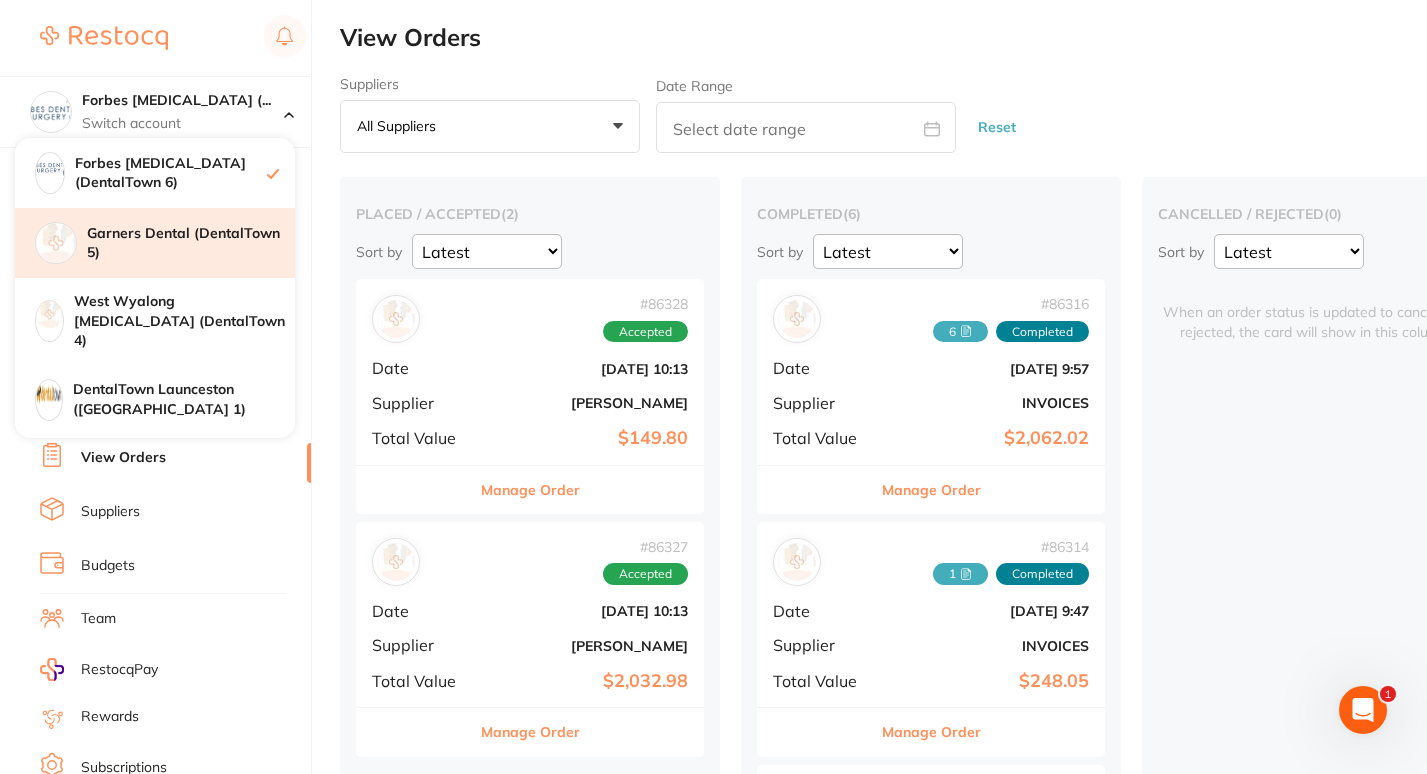 click on "Garners Dental (DentalTown 5)" at bounding box center [191, 243] 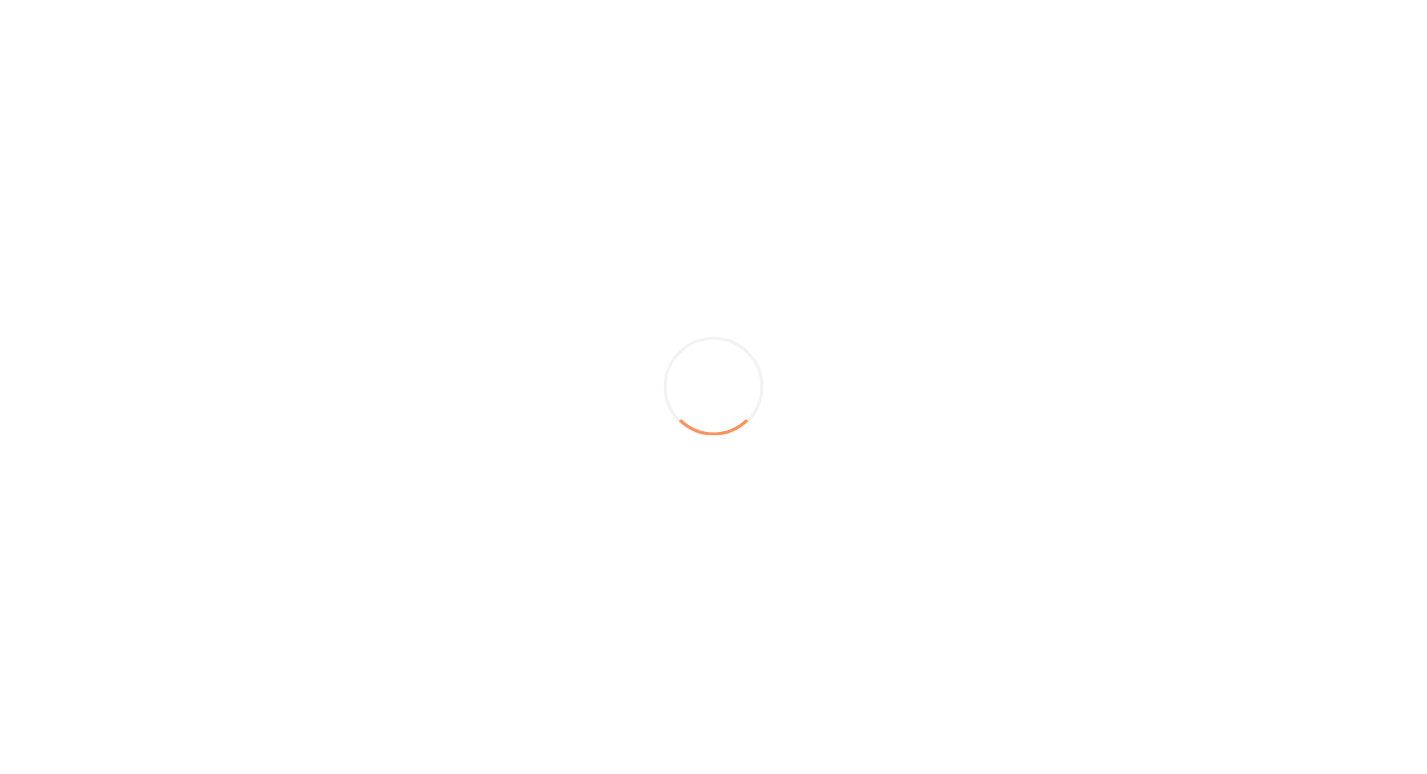 scroll, scrollTop: 0, scrollLeft: 0, axis: both 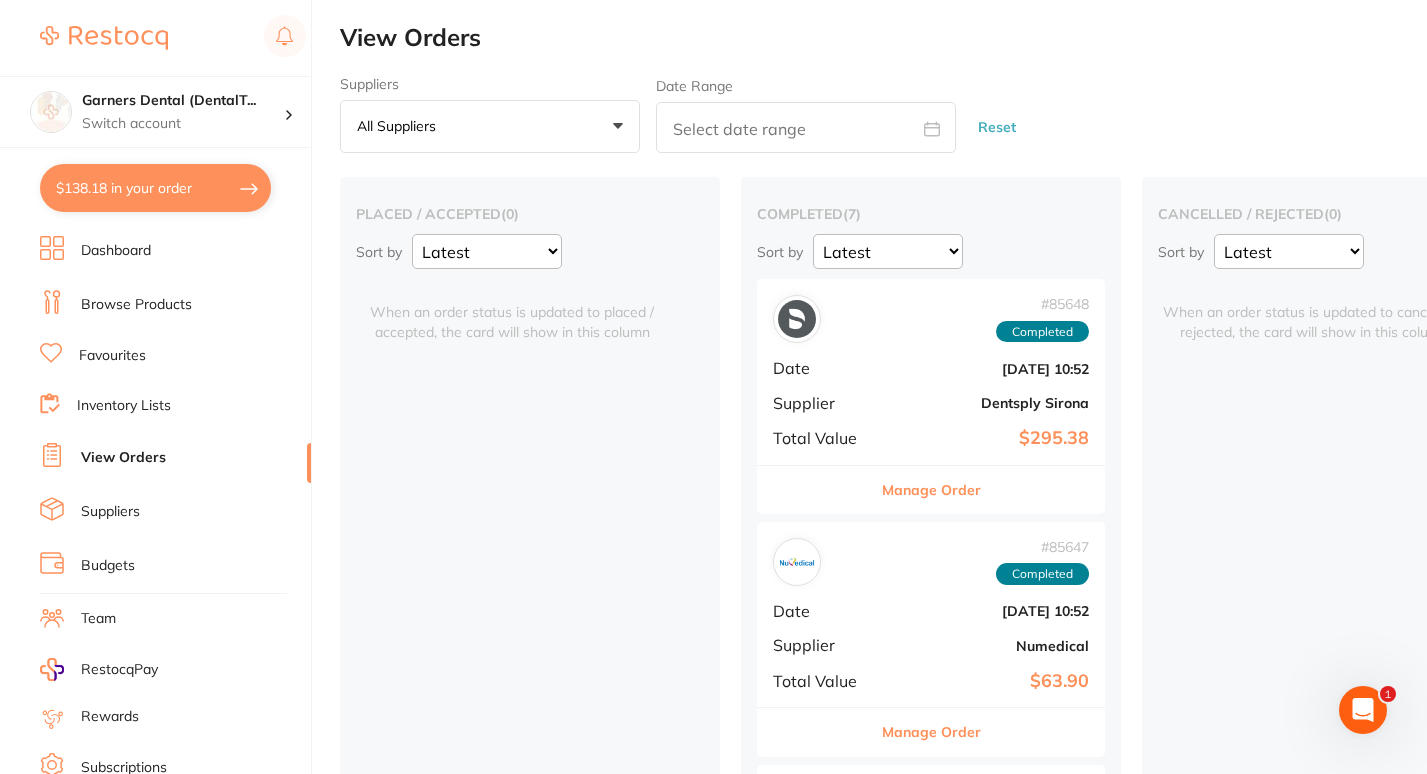 click on "$138.18   in your order" at bounding box center [155, 188] 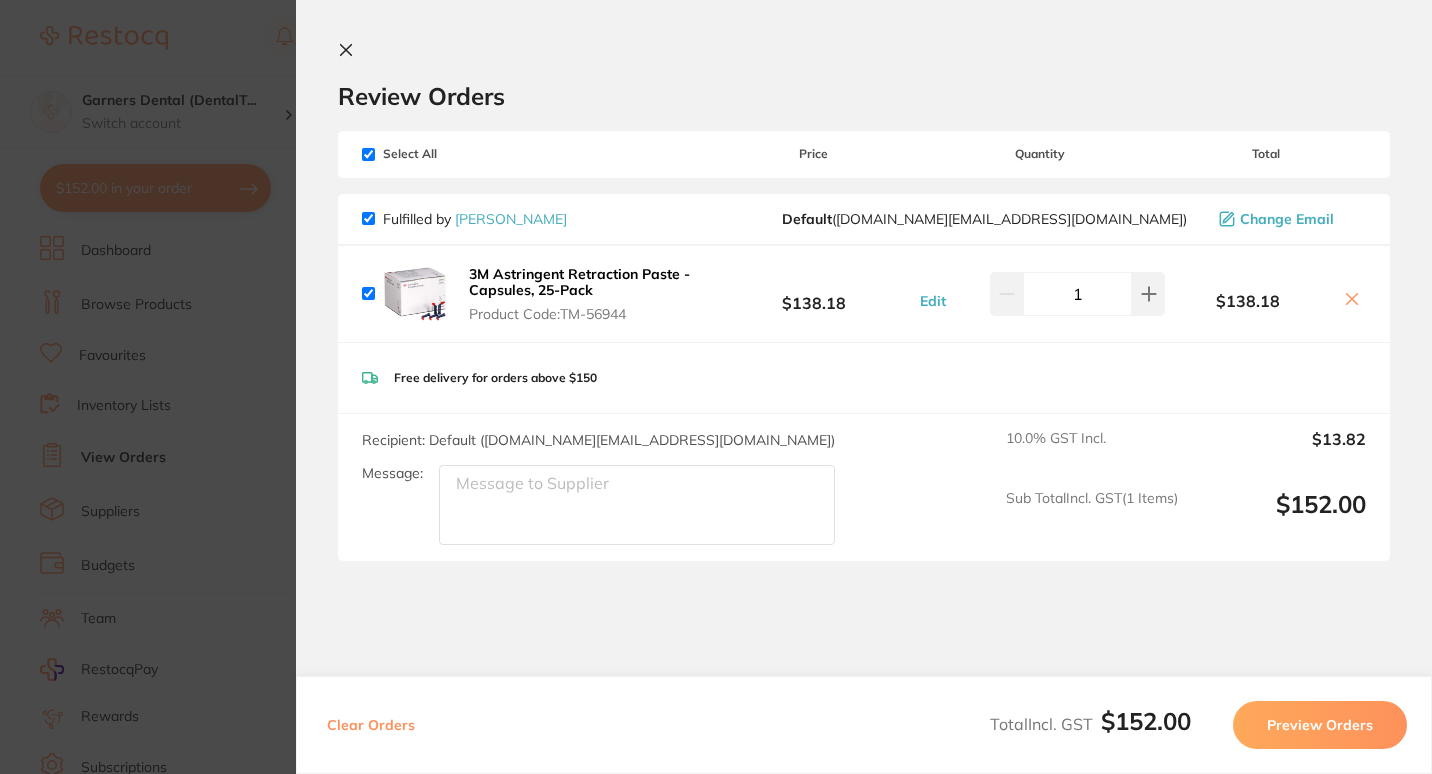 click 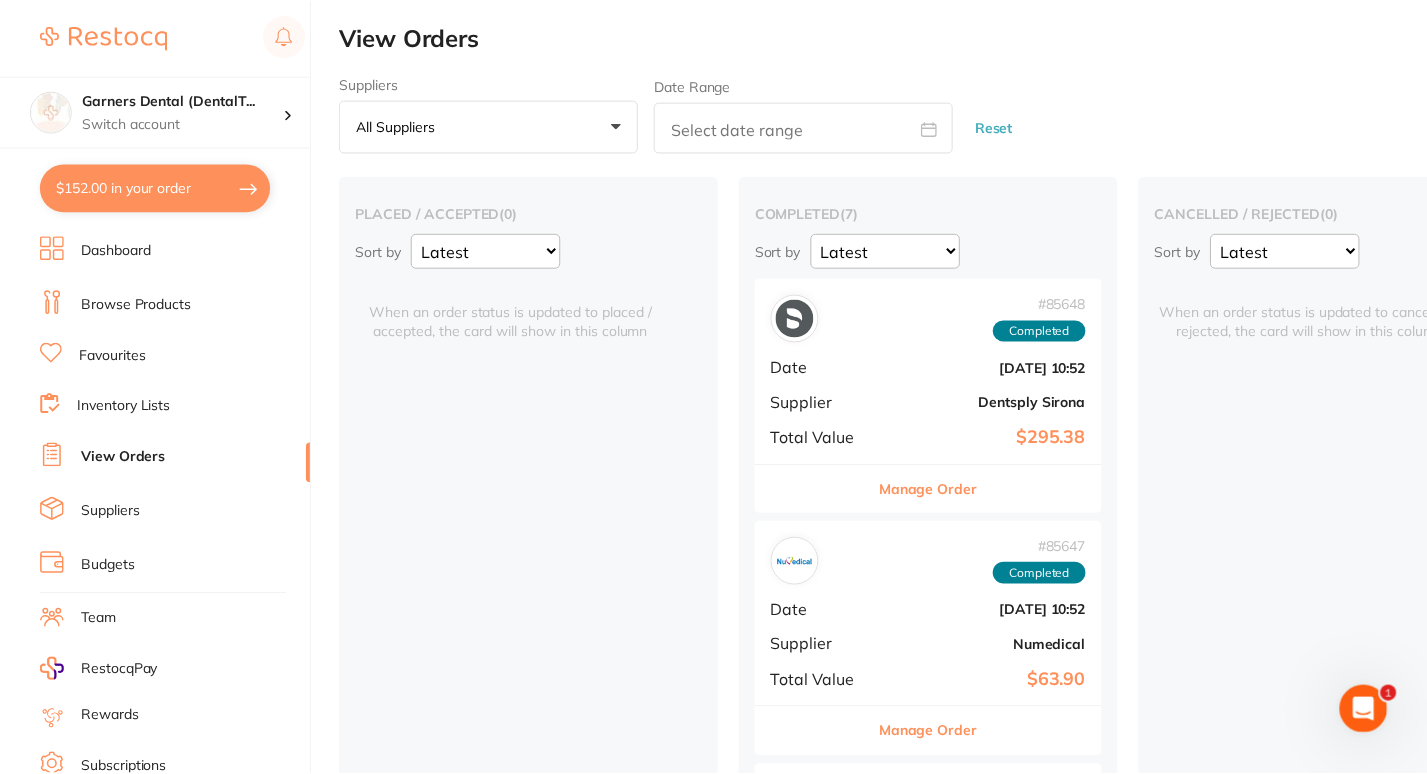 scroll, scrollTop: 1229, scrollLeft: 0, axis: vertical 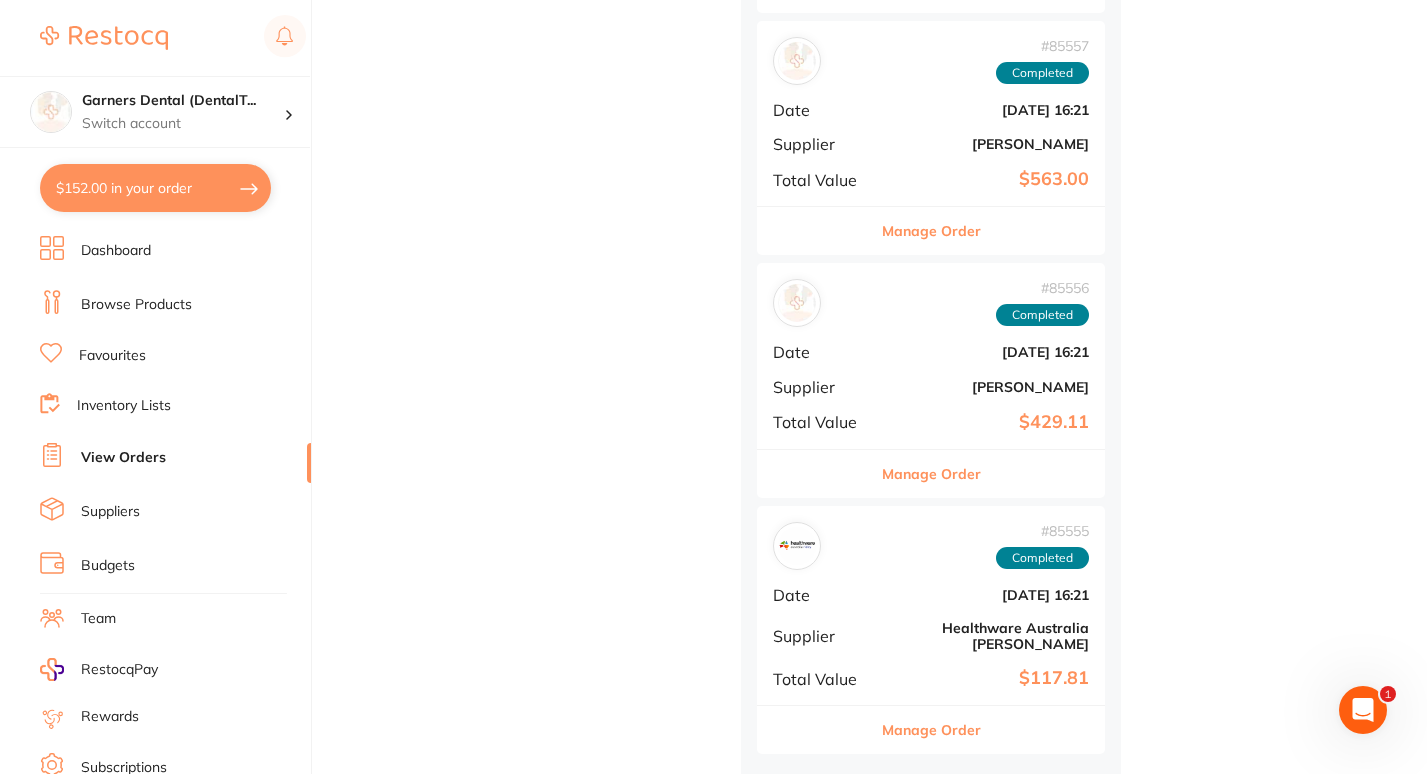 click on "$152.00   in your order" at bounding box center [155, 188] 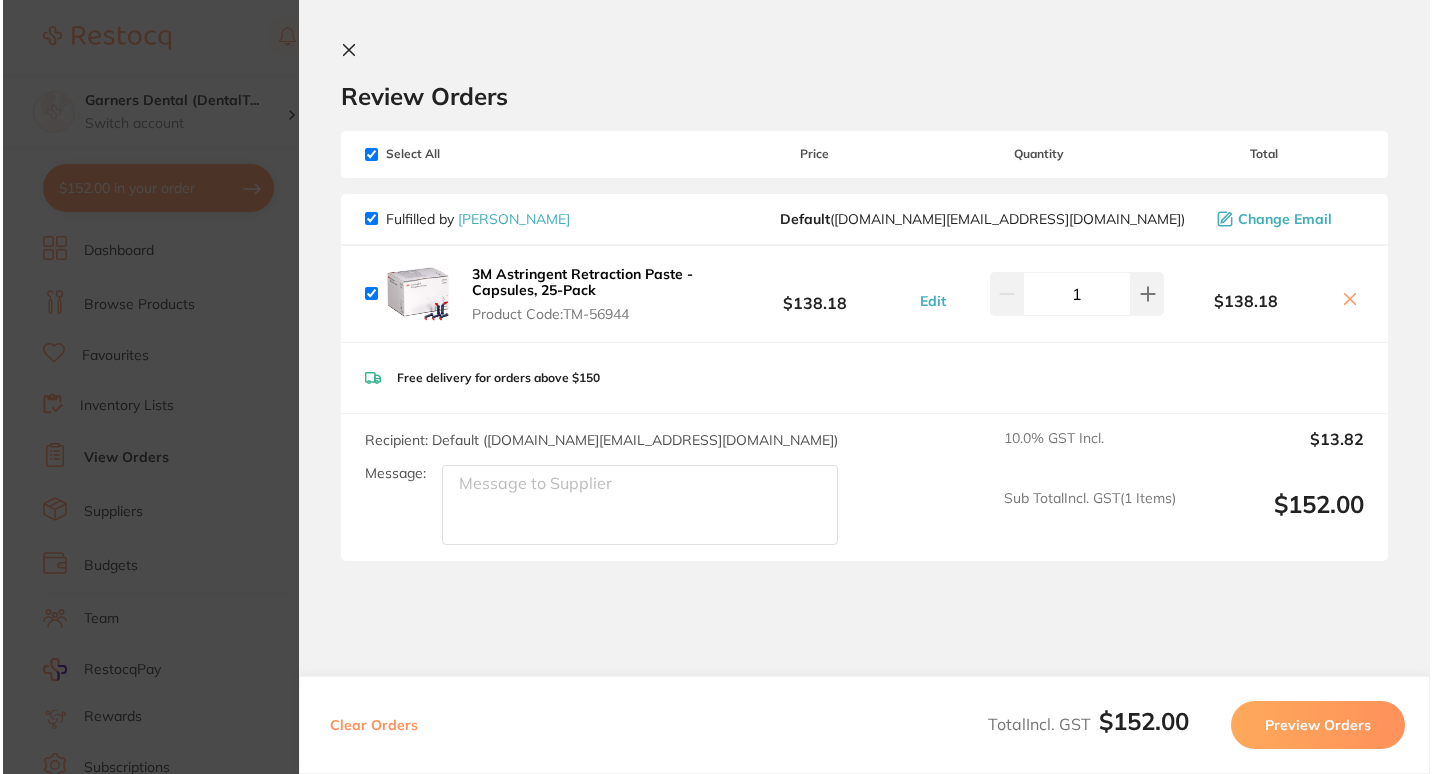 scroll, scrollTop: 0, scrollLeft: 0, axis: both 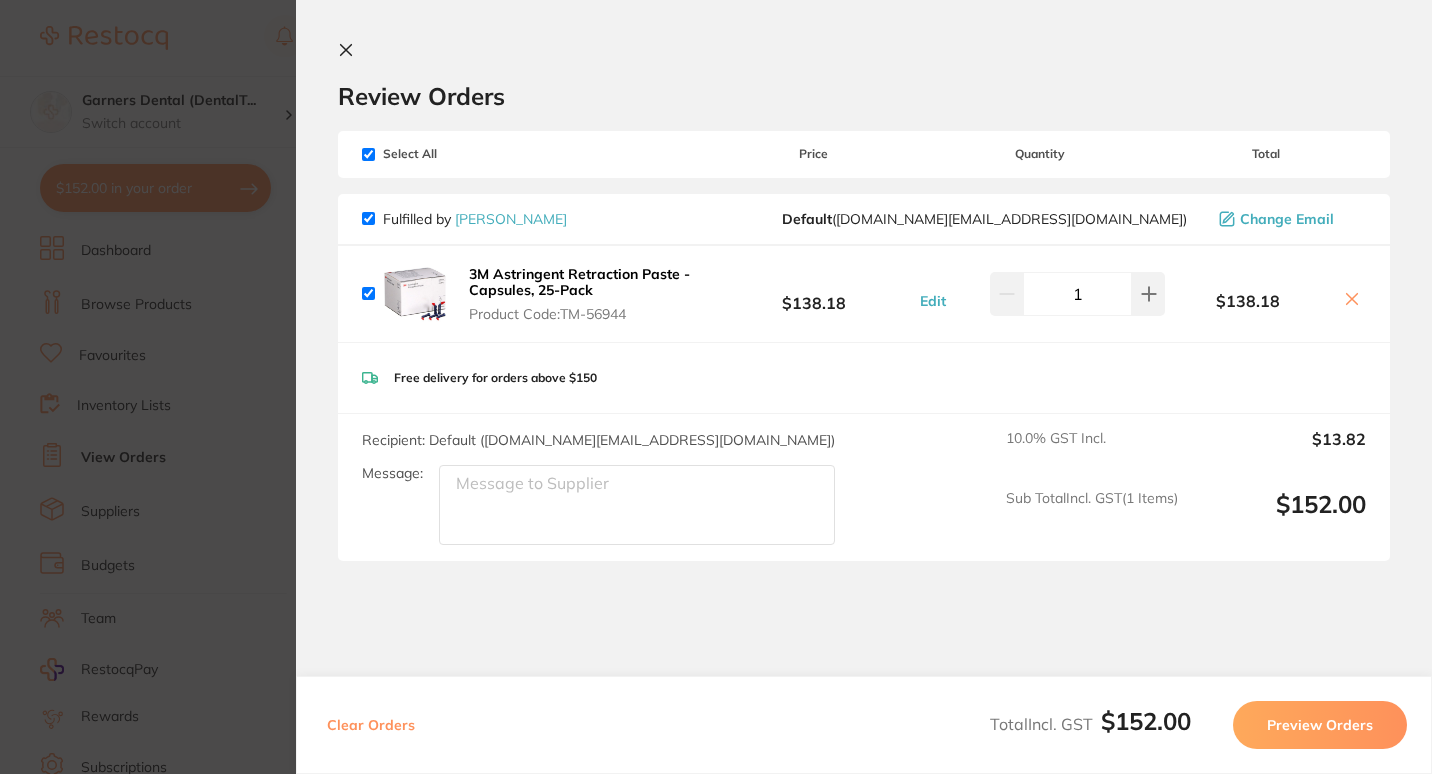 click on "Update RRP Set your pre negotiated price for this item. Item Agreed RRP (excl. GST) --   Update as new default RRP Update RRP Review Orders Your orders are being processed and we will notify you once we have placed the orders. You may close this window Back to Preview Orders Jul 14 2025, 20:04 Henry Schein Halas # 85543 Deliver To Michelle Dsa ( Garners Dental (DentalTown 5) ) 51 Garners Ave Marrickville NSW 2204 9569 3378 md.coo.gad@gmail.com Select All Price Quantity Total Fulfilled by   Henry Schein Halas Default ( customer.care@henryschein.com.au ) Change Email   3M Astringent Retraction Paste - Capsules, 25-Pack   Product Code:  TM-56944     $138.18 Edit     1         $138.18   3M Astringent Retraction Paste - Capsules, 25-Pack   Product Code:  TM-56944     $138.18 Edit     1         Free delivery for orders above $150 Recipient: Default ( customer.care@henryschein.com.au ) Message: 10.0 % GST Incl. $13.82 Sub Total  Incl. GST ( 1   Items) $152.00 Clear Orders Total  Incl. GST $152.00 Preview Orders ✕" at bounding box center (716, 387) 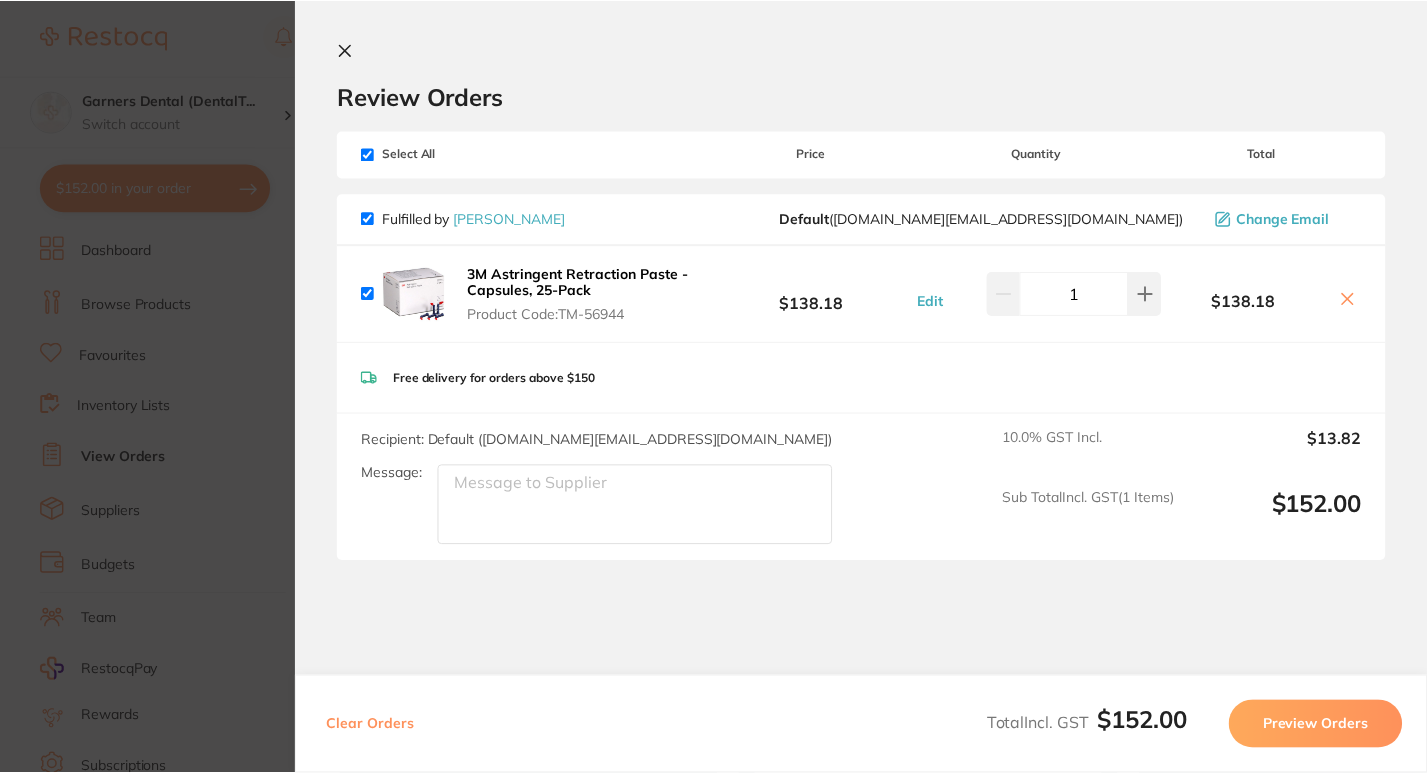 scroll, scrollTop: 1229, scrollLeft: 0, axis: vertical 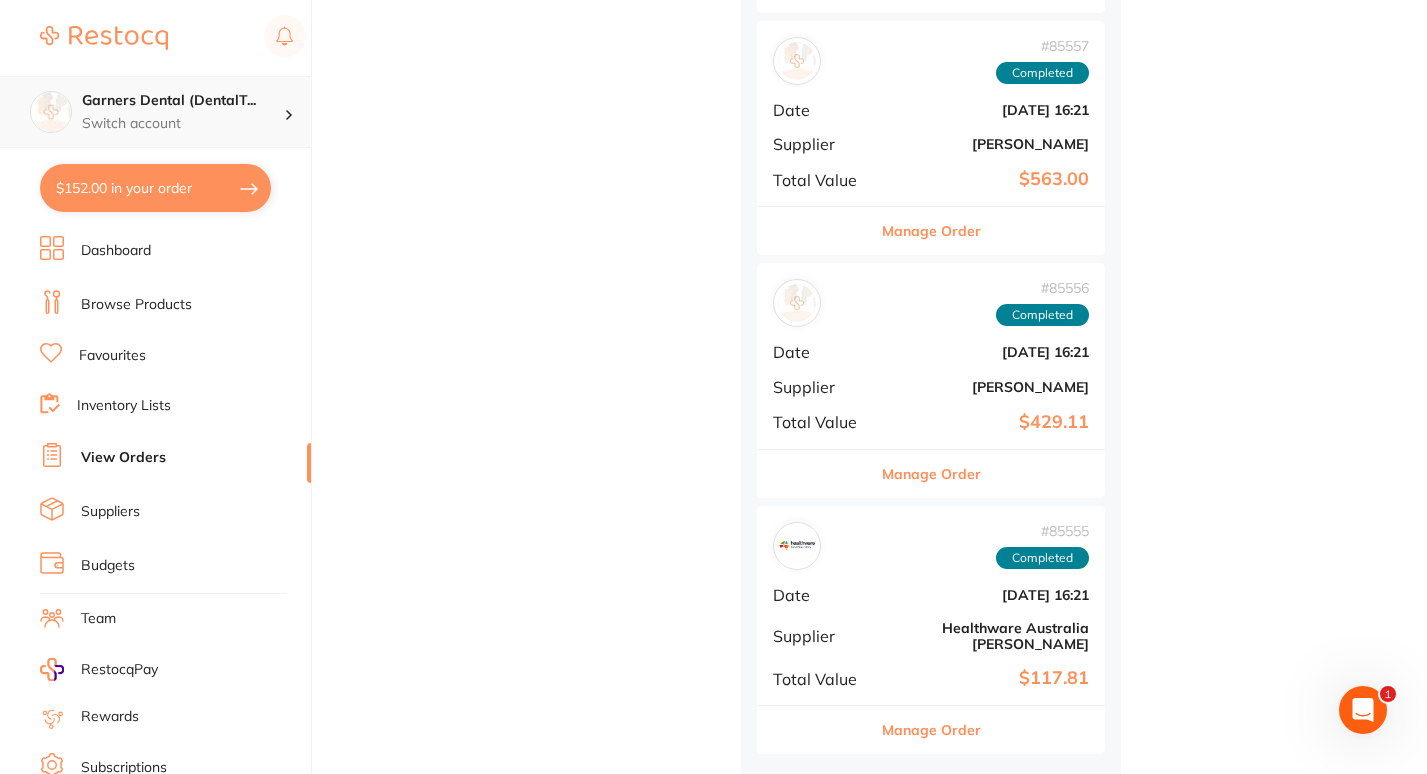 click on "Garners Dental (DentalT..." at bounding box center [183, 101] 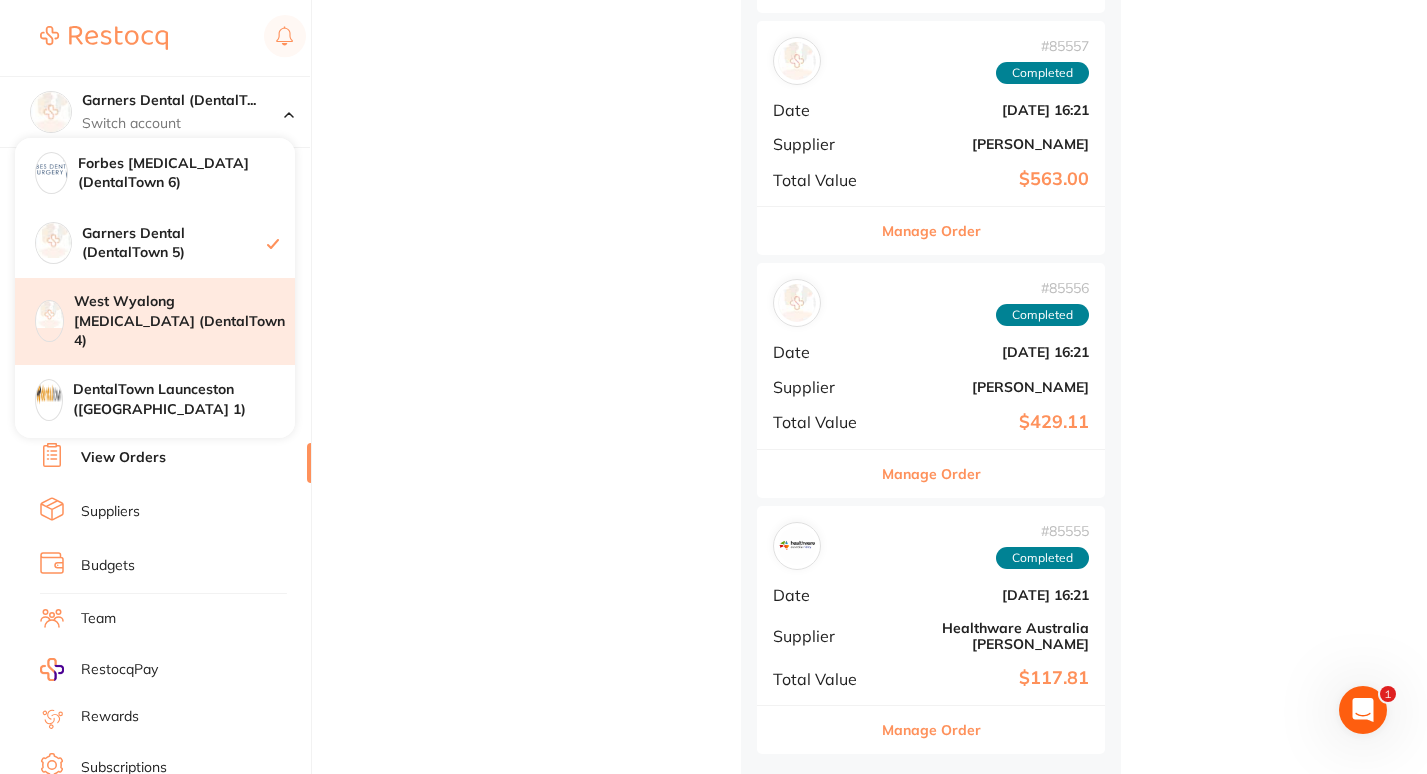 click on "West Wyalong [MEDICAL_DATA] (DentalTown 4)" at bounding box center (184, 321) 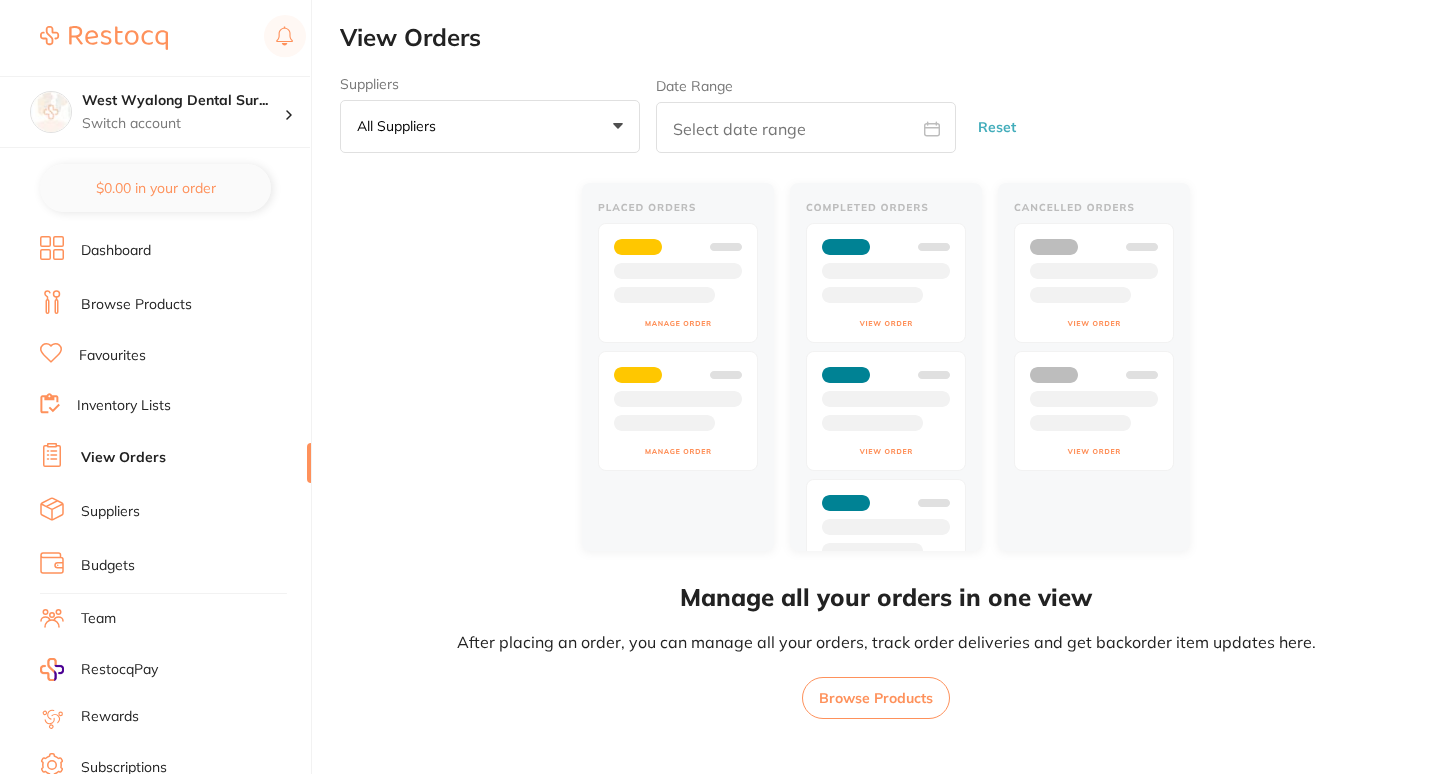 scroll, scrollTop: 0, scrollLeft: 0, axis: both 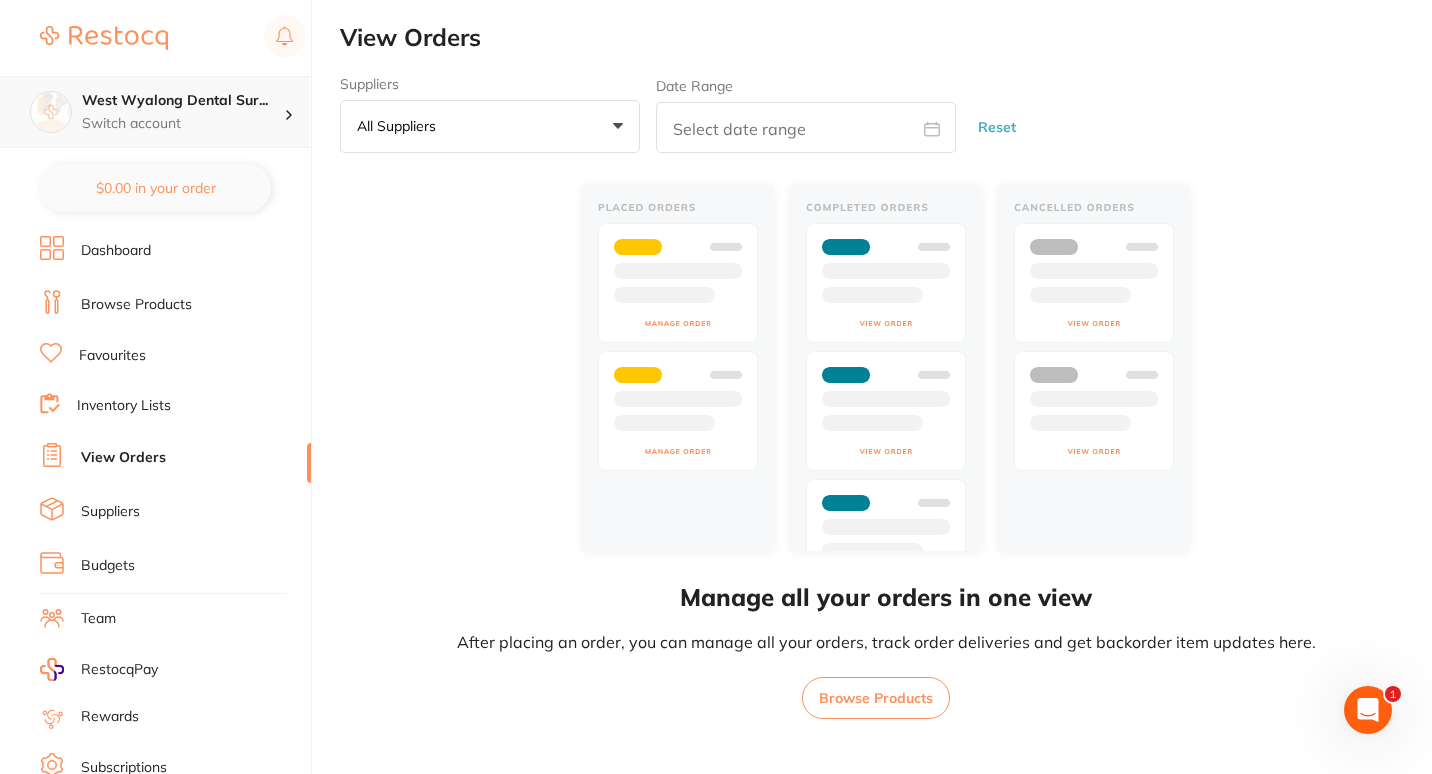 click on "Switch account" at bounding box center [183, 124] 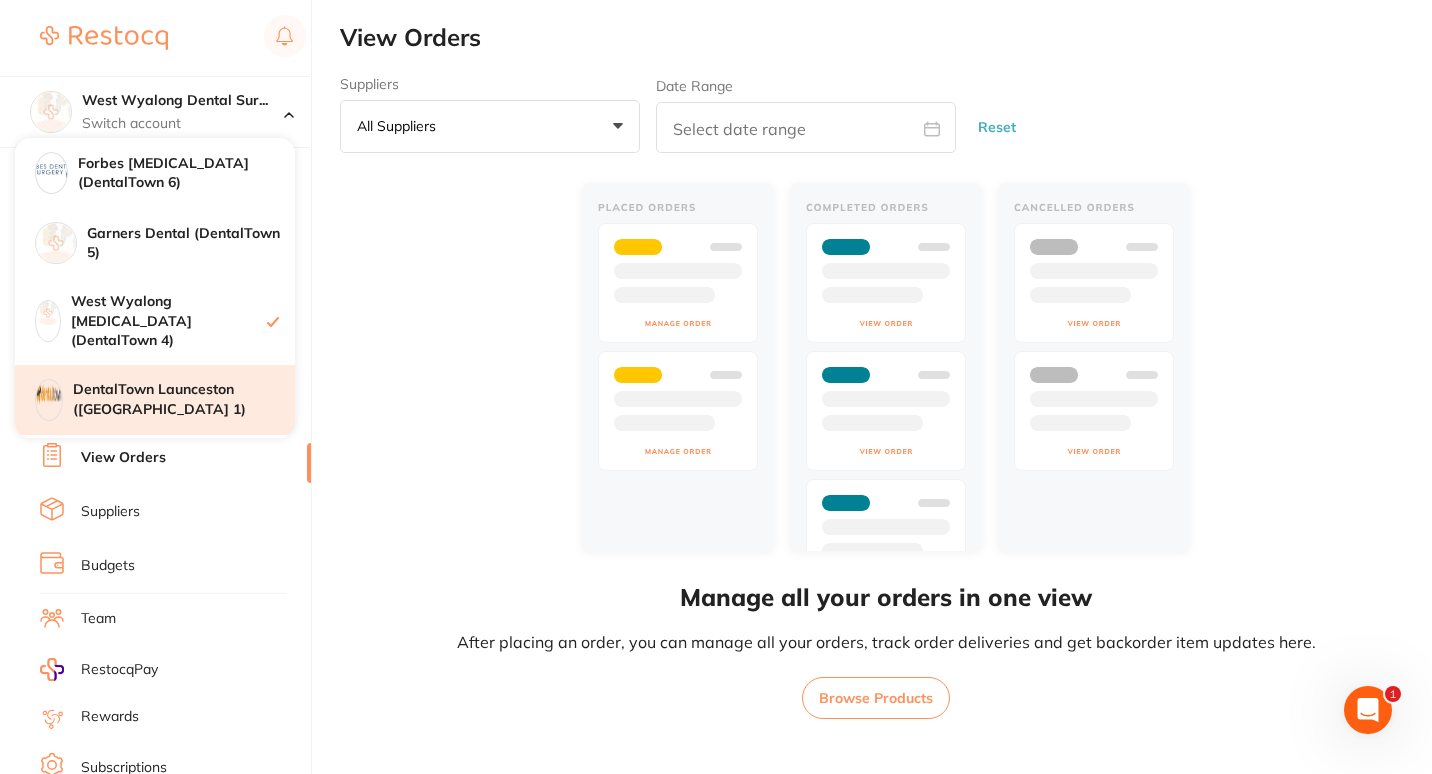 click on "DentalTown Launceston ([GEOGRAPHIC_DATA] 1)" at bounding box center [184, 399] 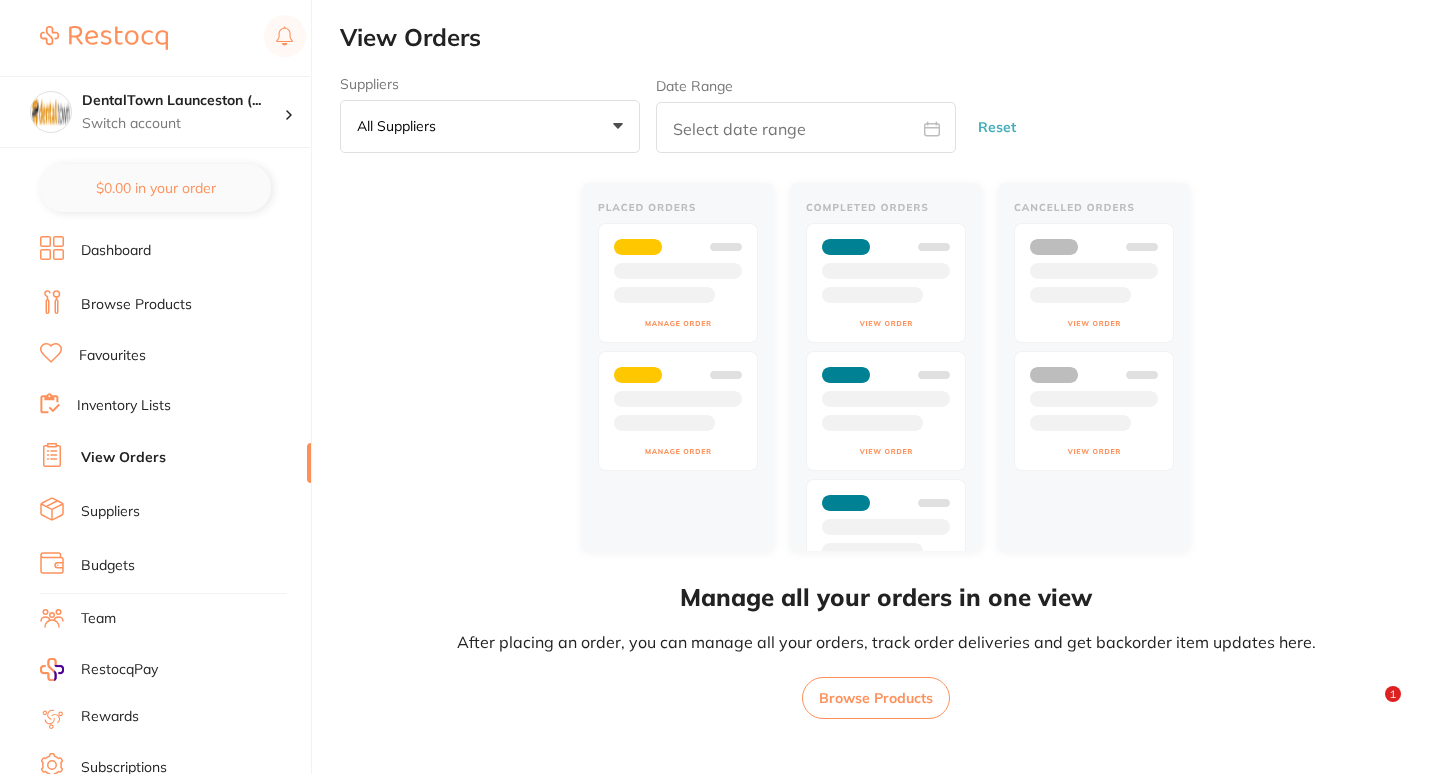 scroll, scrollTop: 0, scrollLeft: 0, axis: both 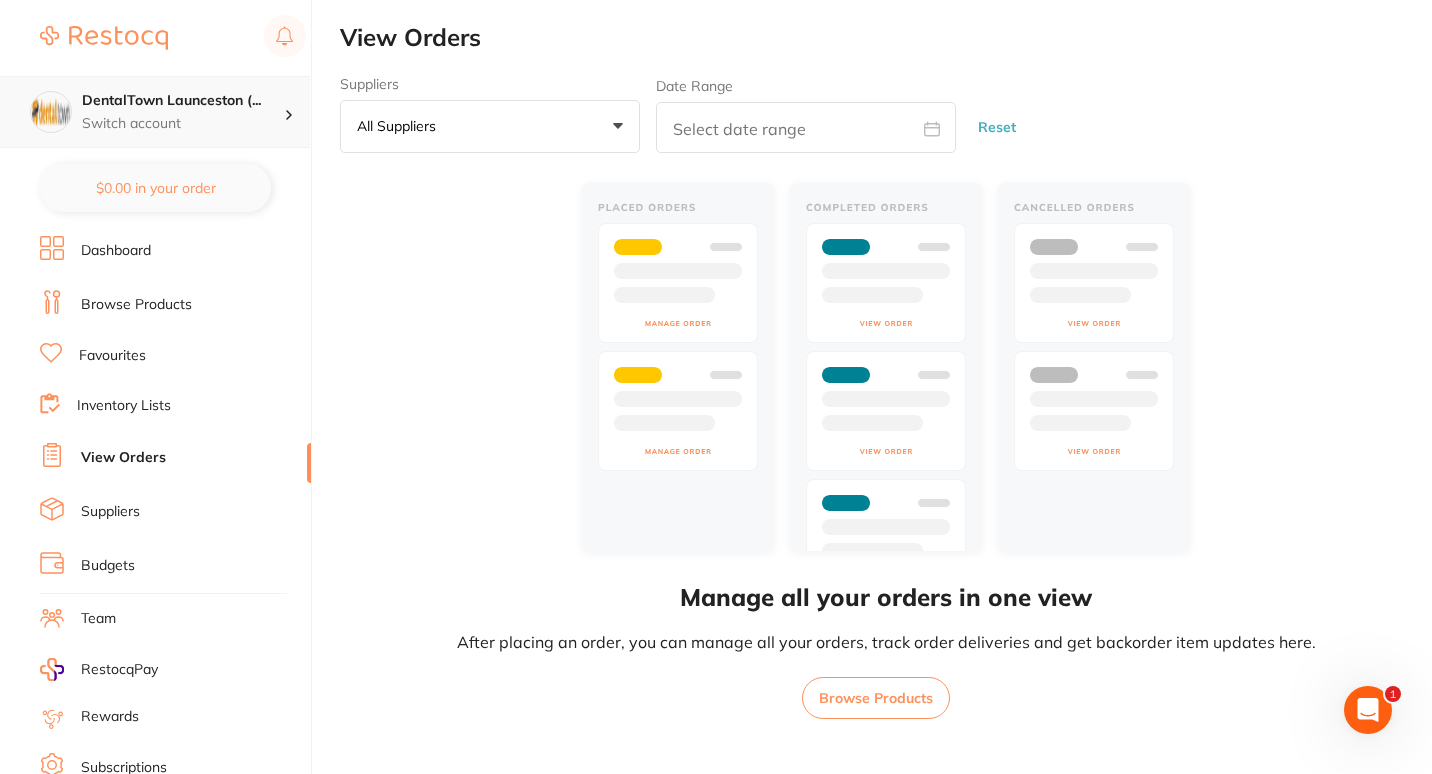 click on "DentalTown Launceston (..." at bounding box center (183, 101) 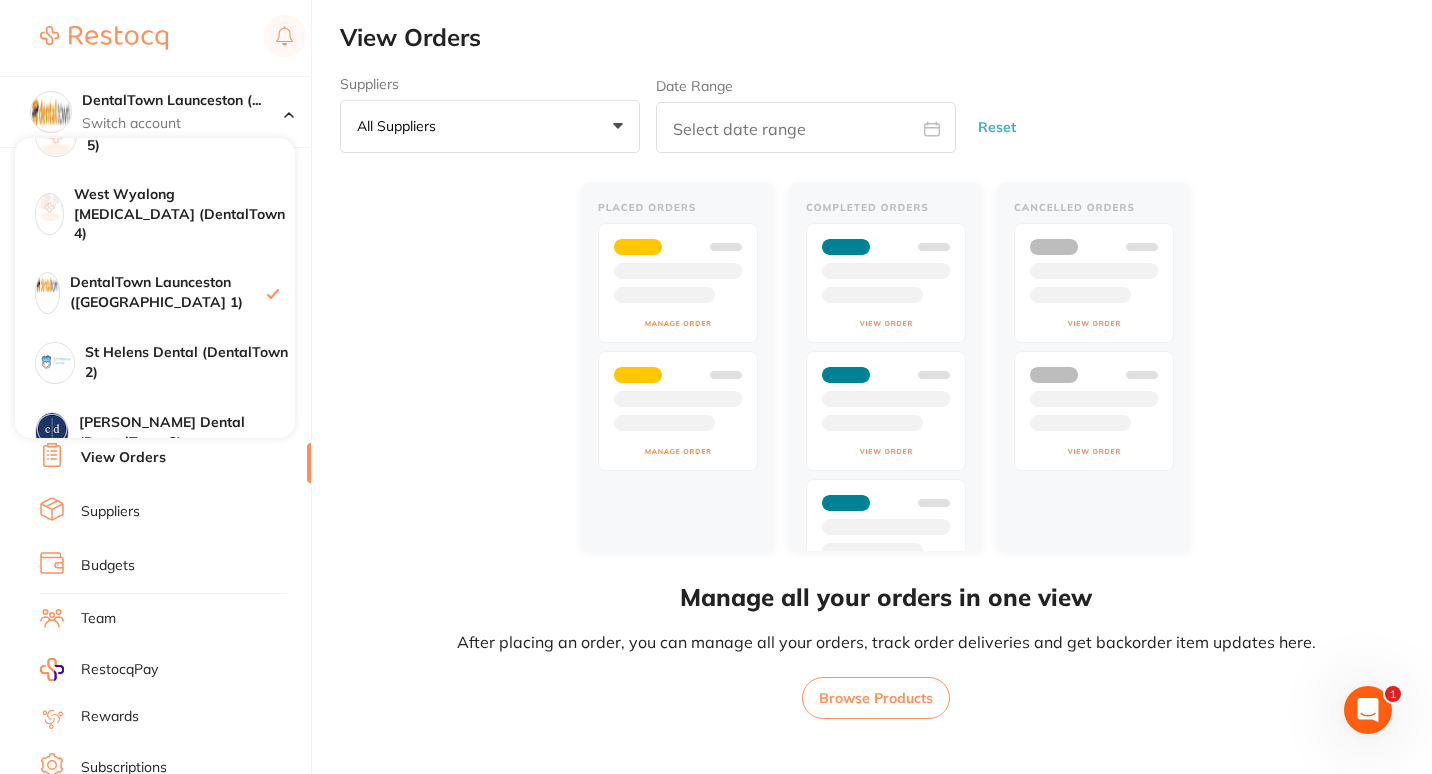 scroll, scrollTop: 120, scrollLeft: 0, axis: vertical 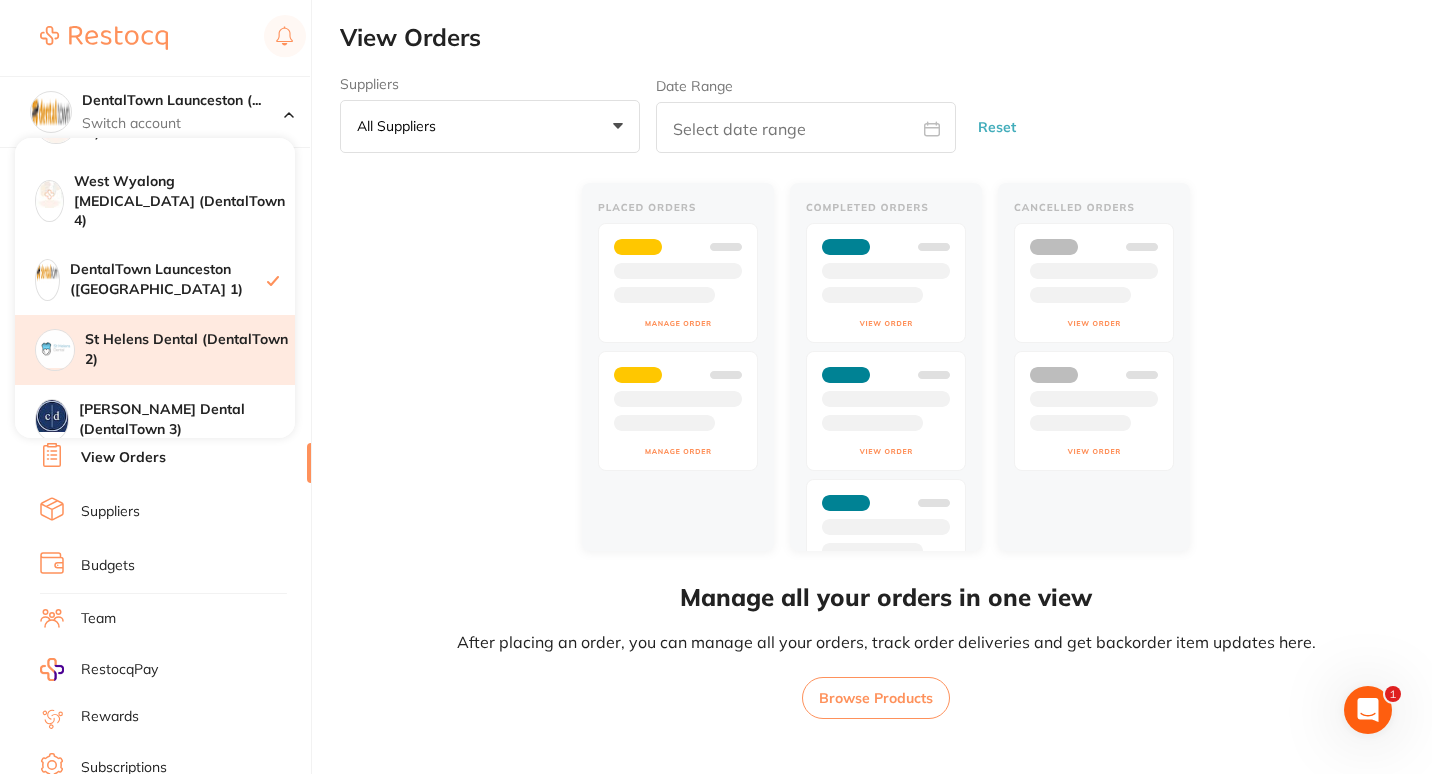 click on "St Helens Dental (DentalTown 2)" at bounding box center [190, 349] 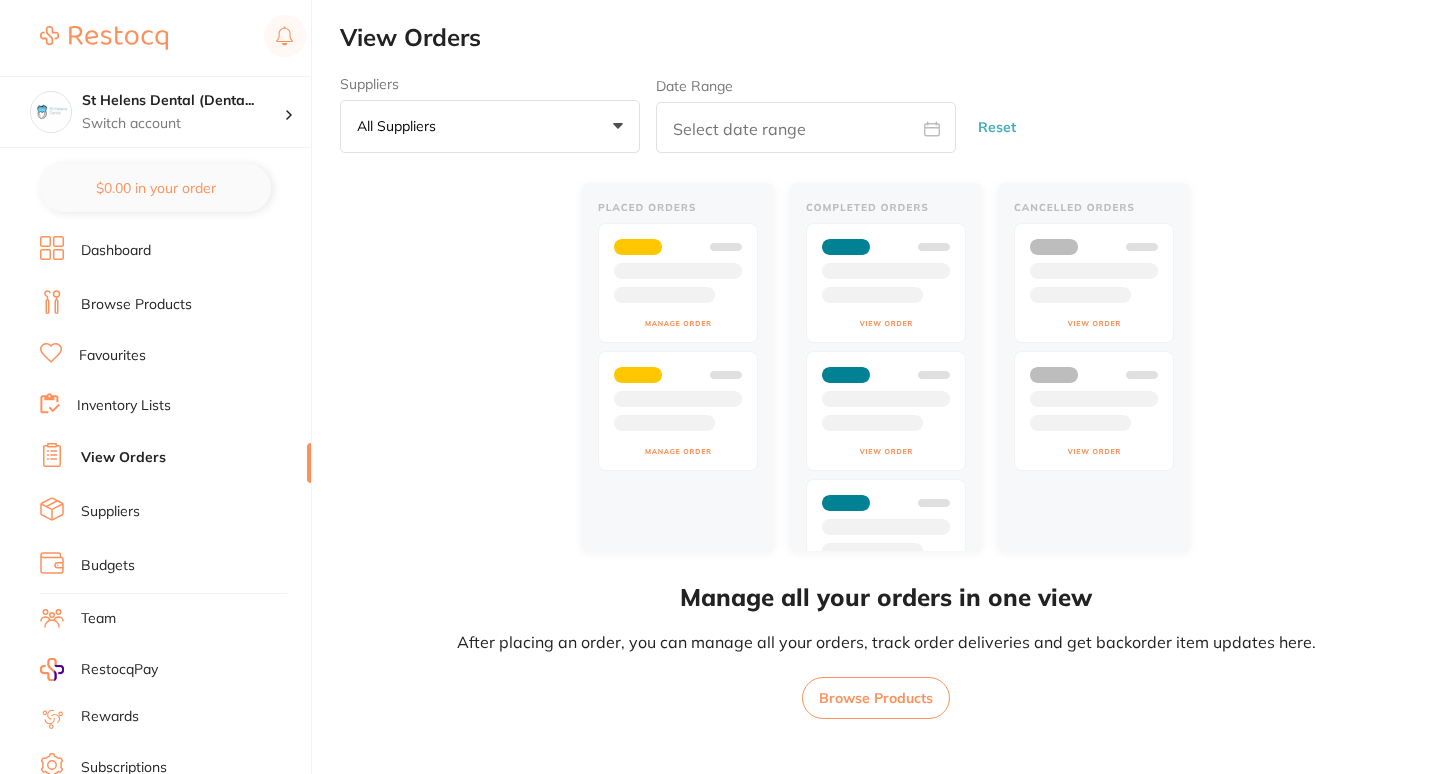 scroll, scrollTop: 0, scrollLeft: 0, axis: both 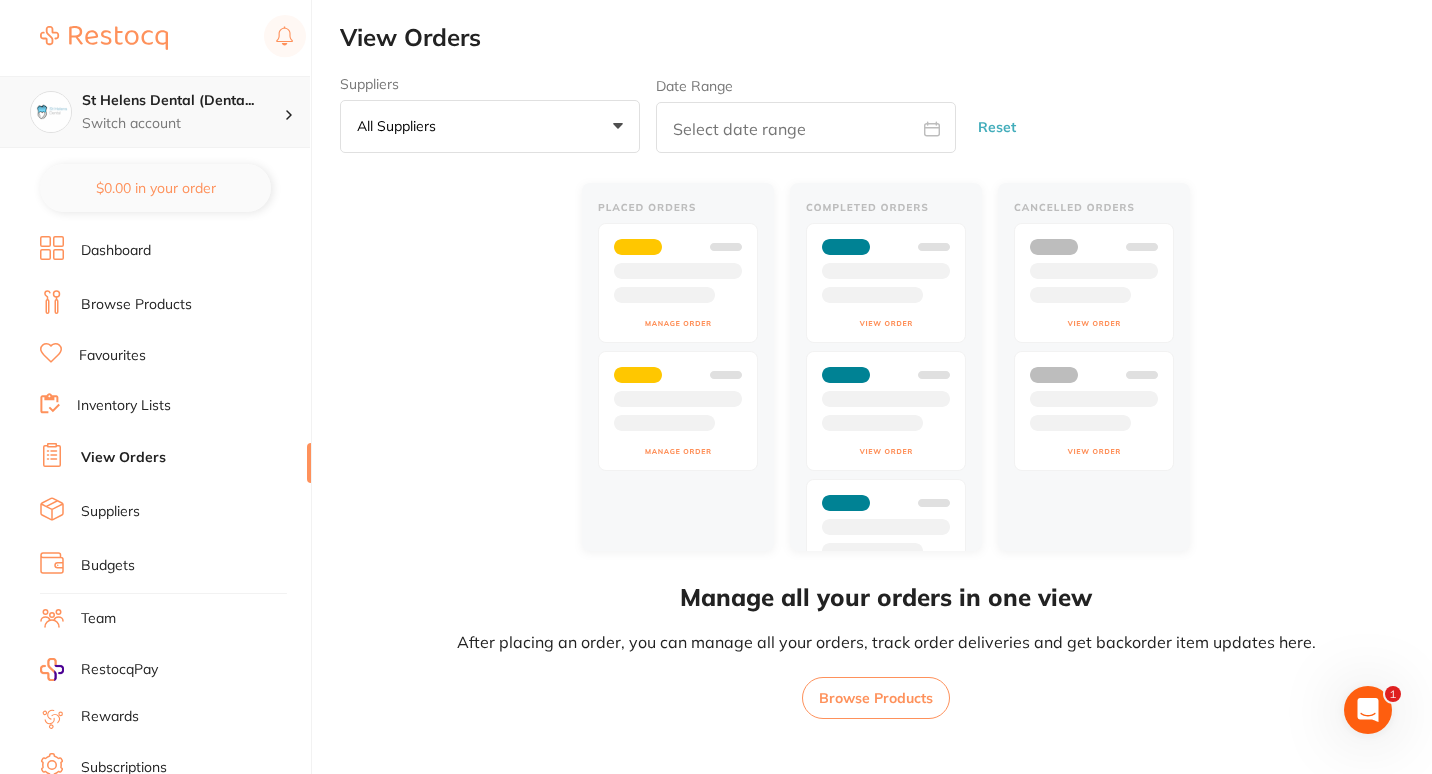 click on "Switch account" at bounding box center [183, 124] 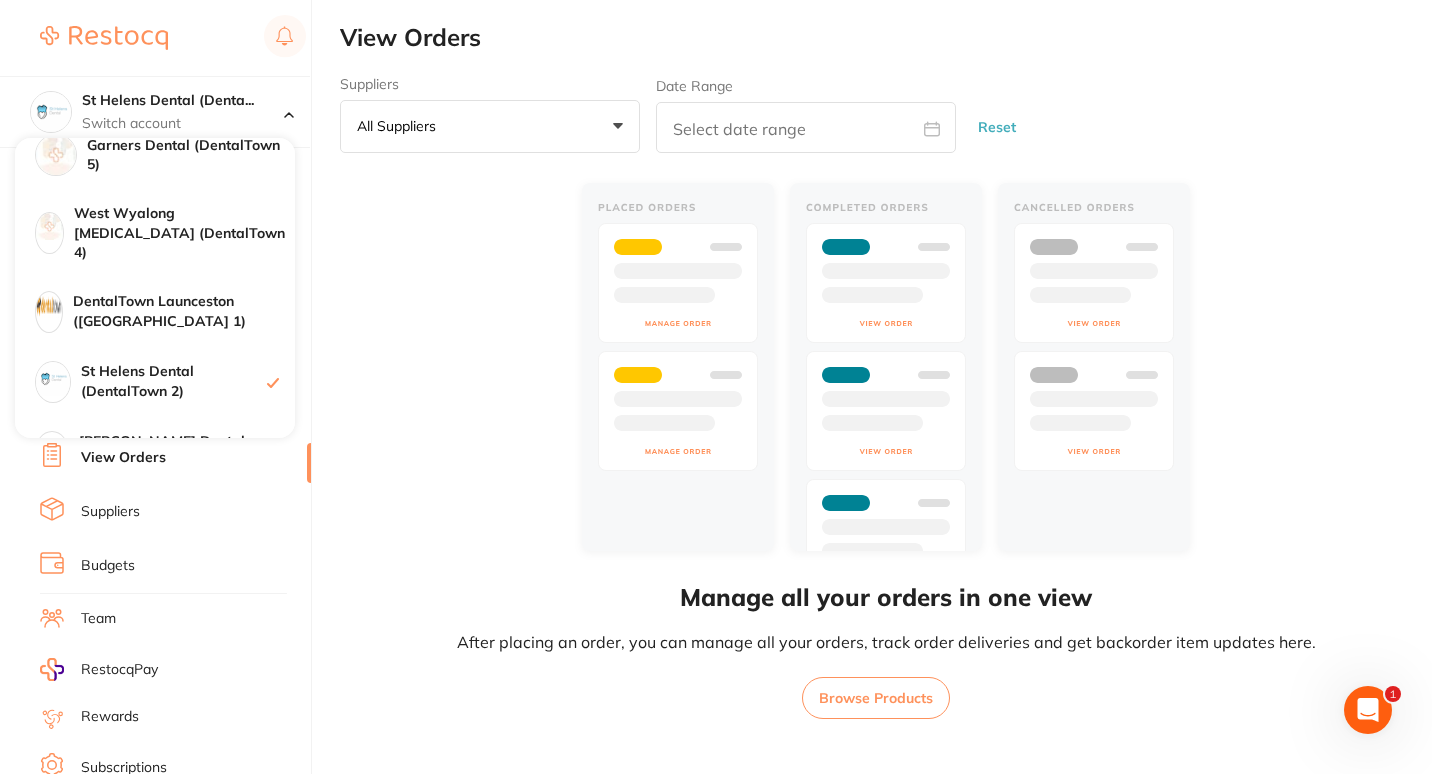 scroll, scrollTop: 120, scrollLeft: 0, axis: vertical 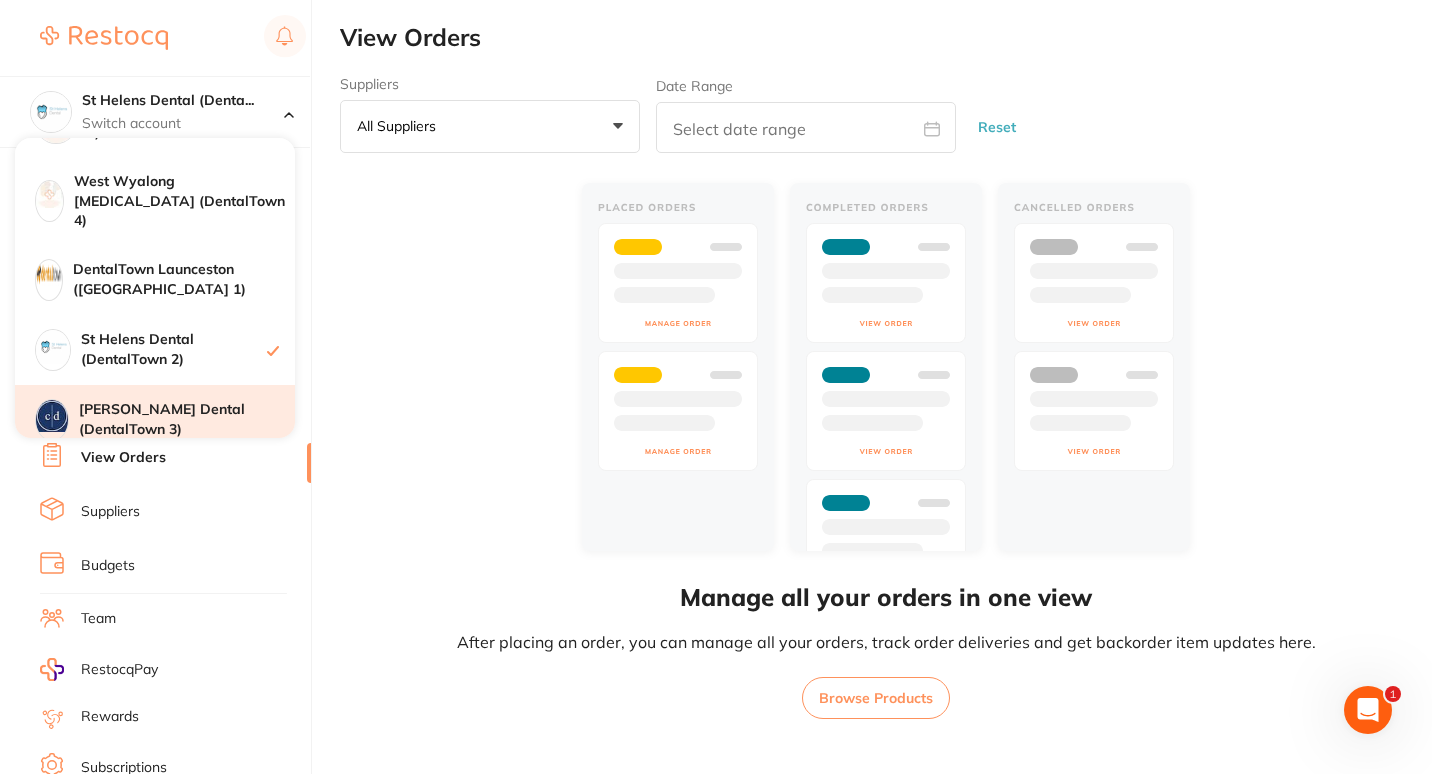 click on "[PERSON_NAME] Dental (DentalTown 3)" at bounding box center [155, 420] 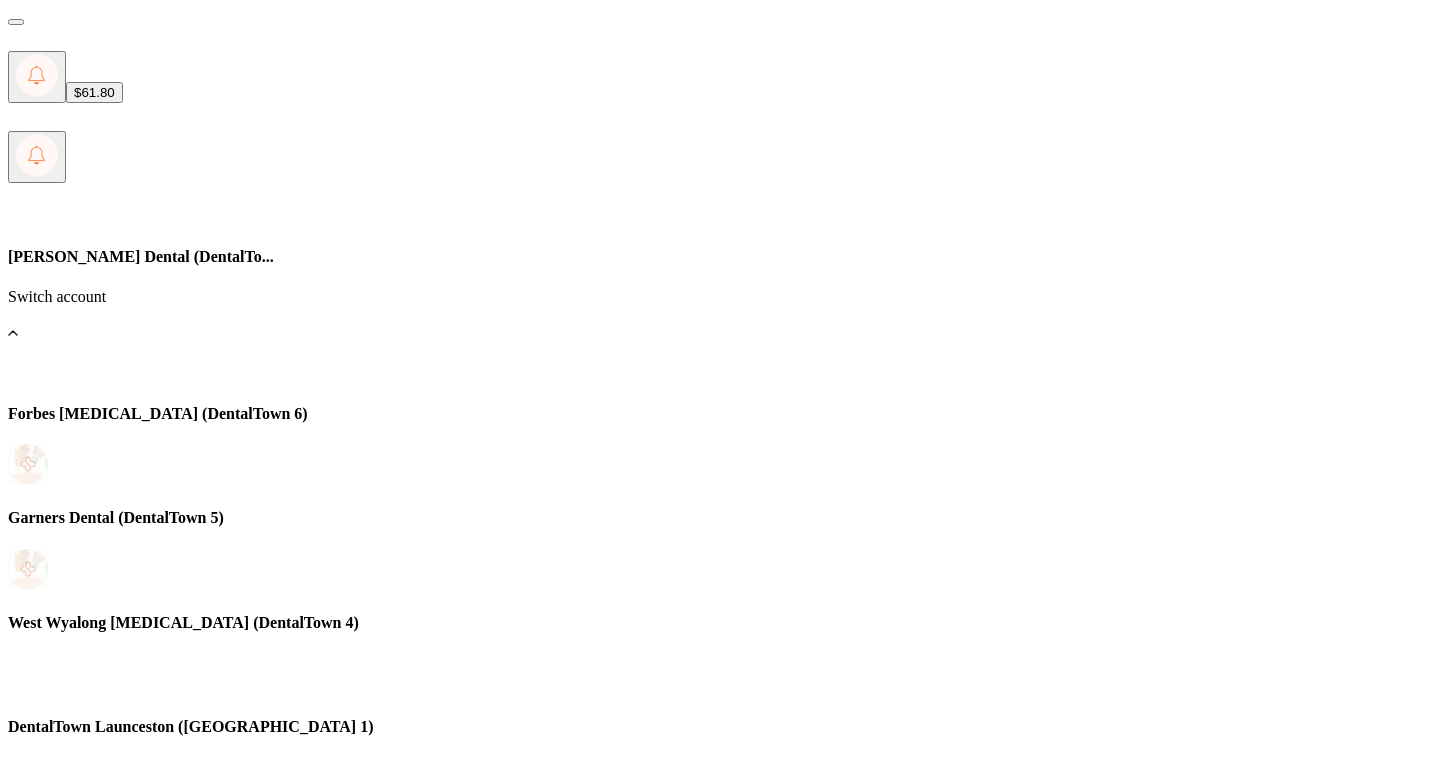 scroll, scrollTop: 0, scrollLeft: 0, axis: both 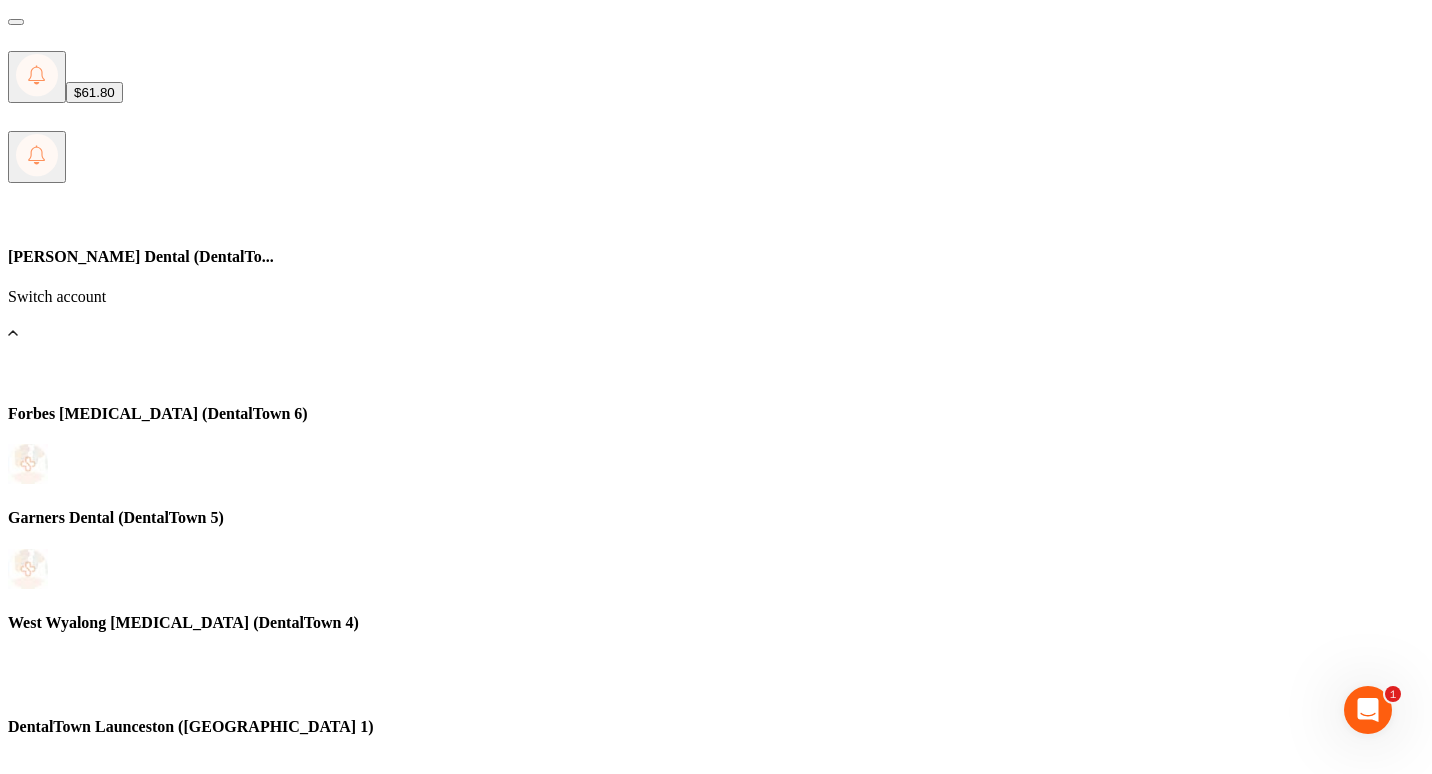 click on "$61.80   in your order" at bounding box center [75, 995] 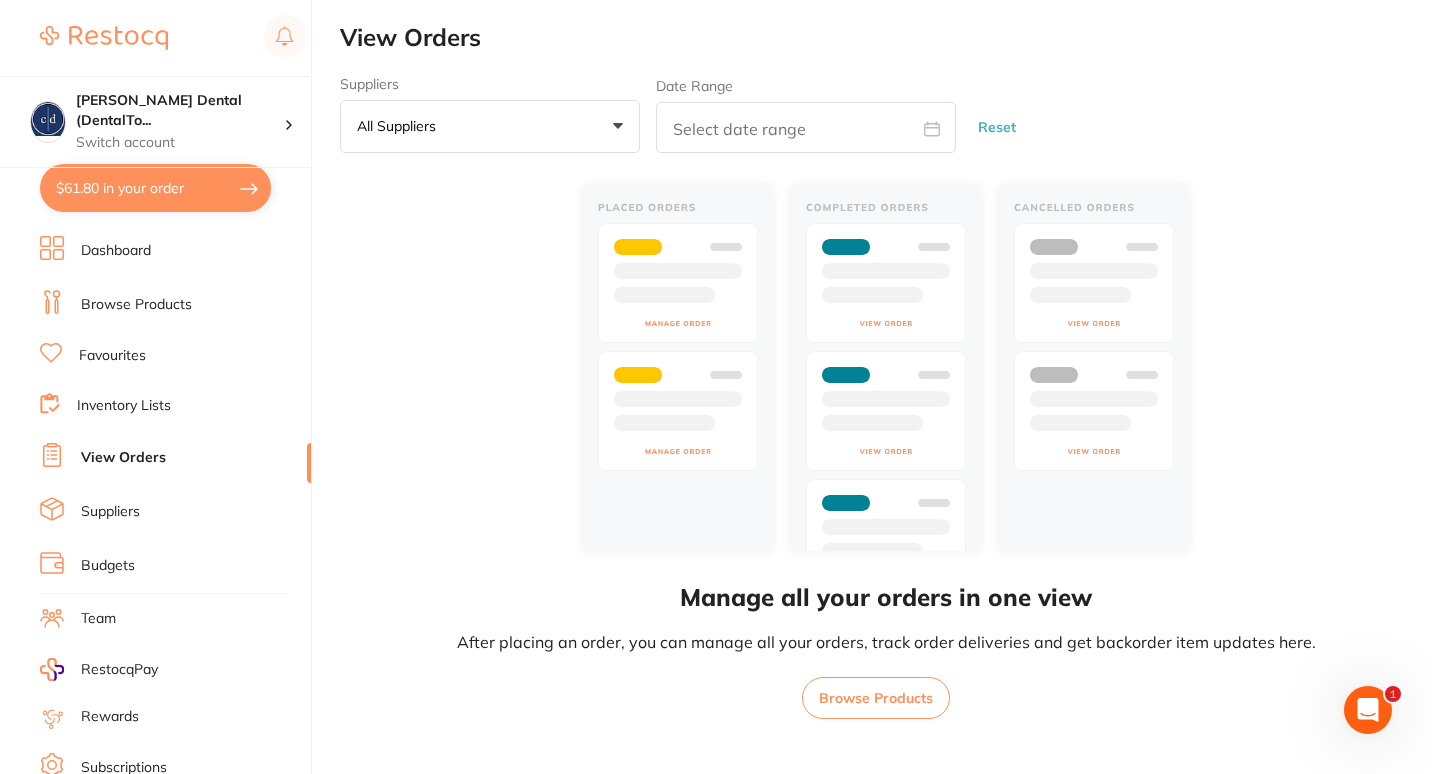 checkbox on "true" 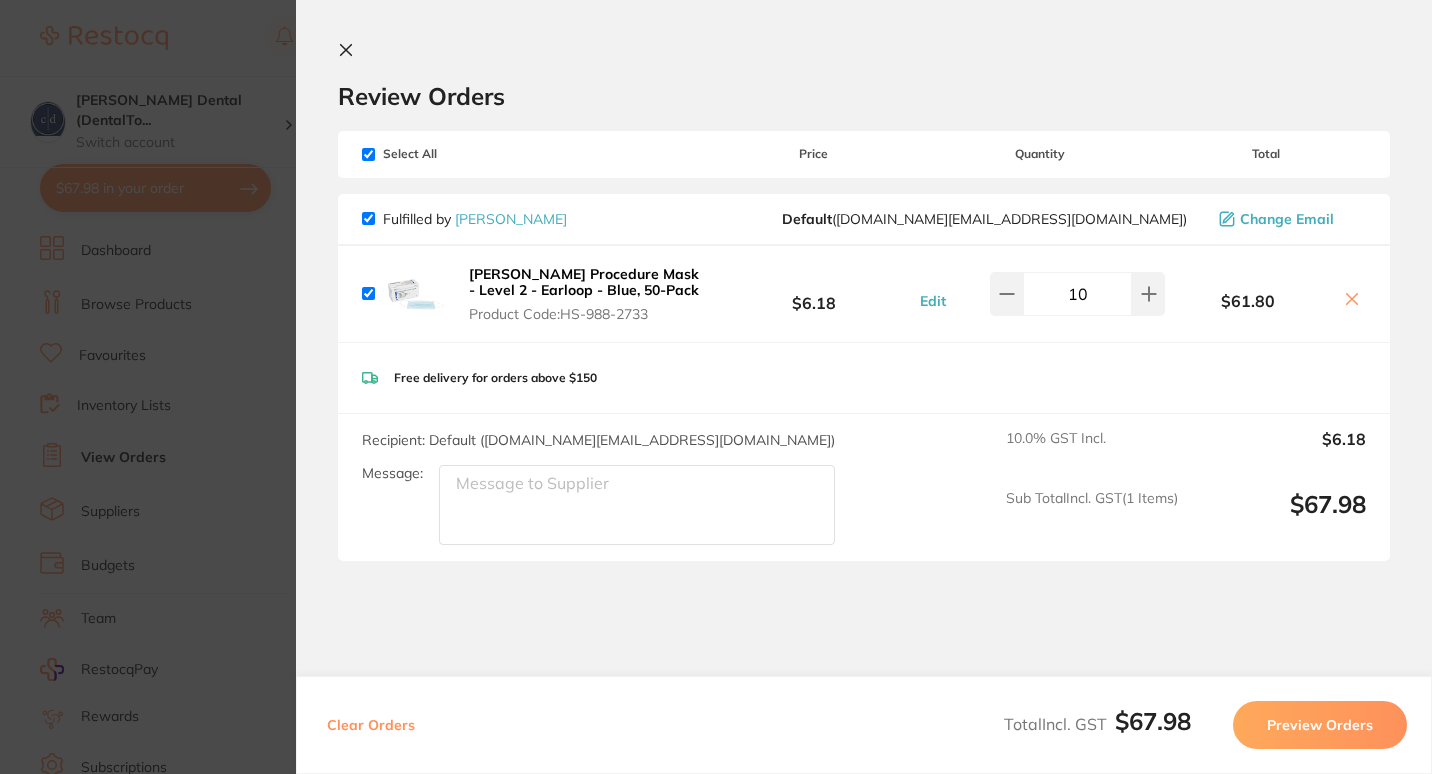 click on "Clear Orders" at bounding box center (371, 725) 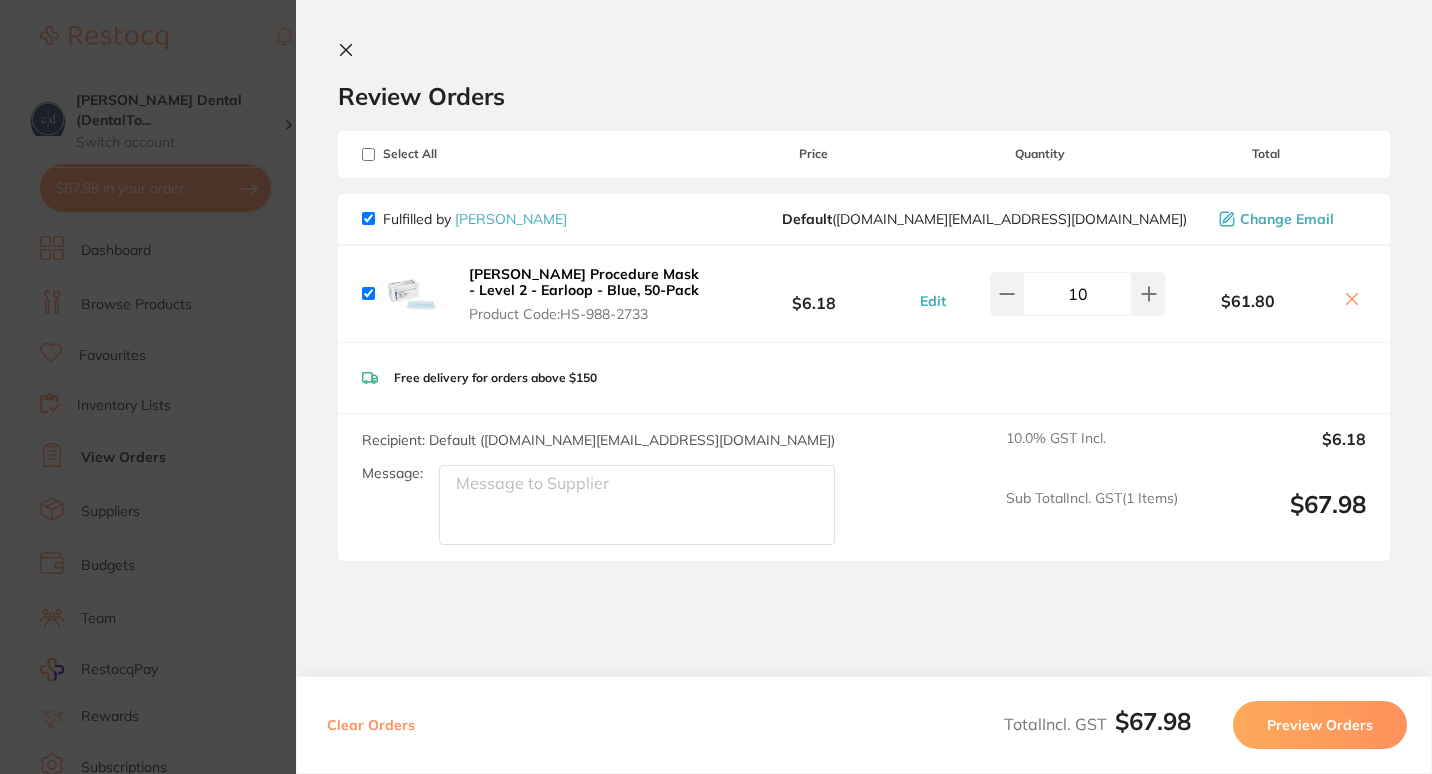 checkbox on "false" 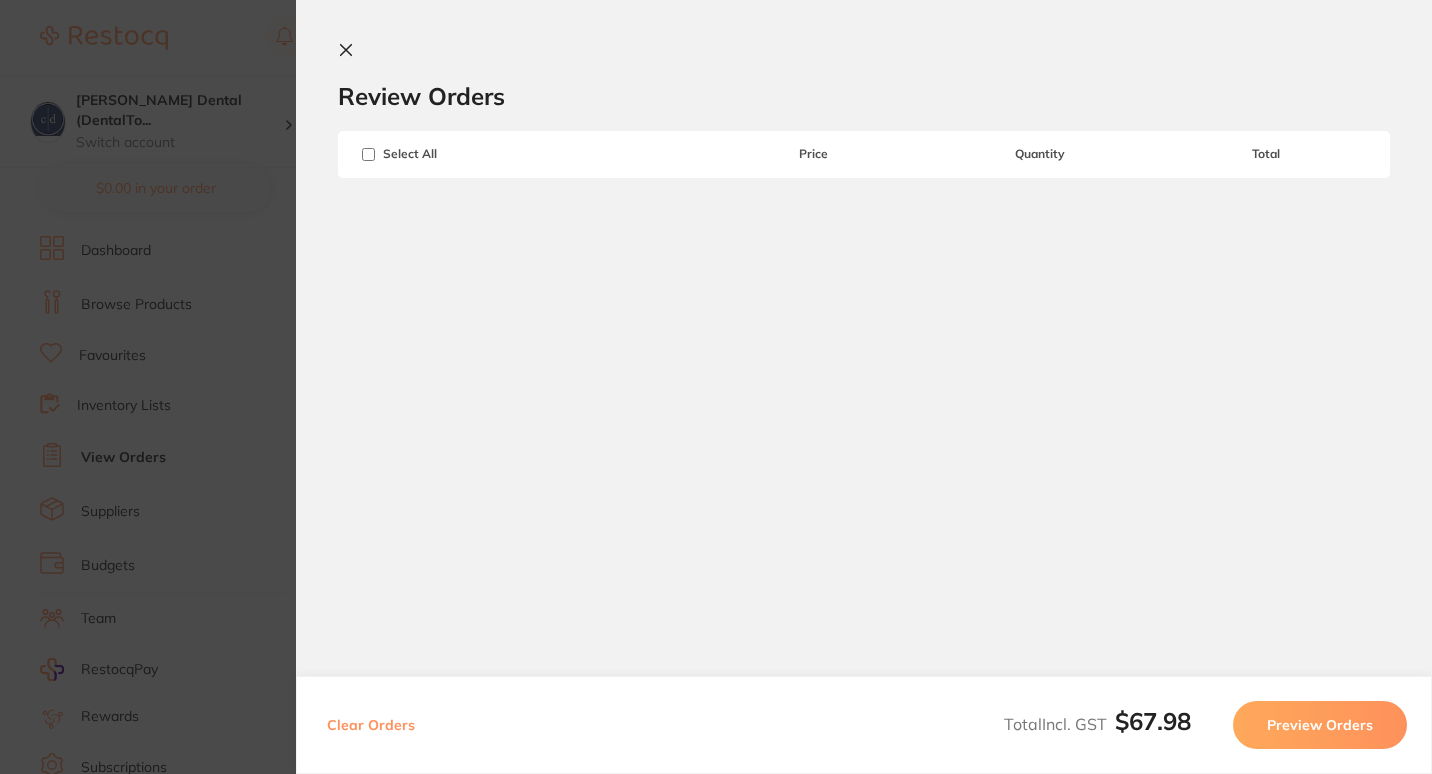click on "Clear Orders" at bounding box center (371, 725) 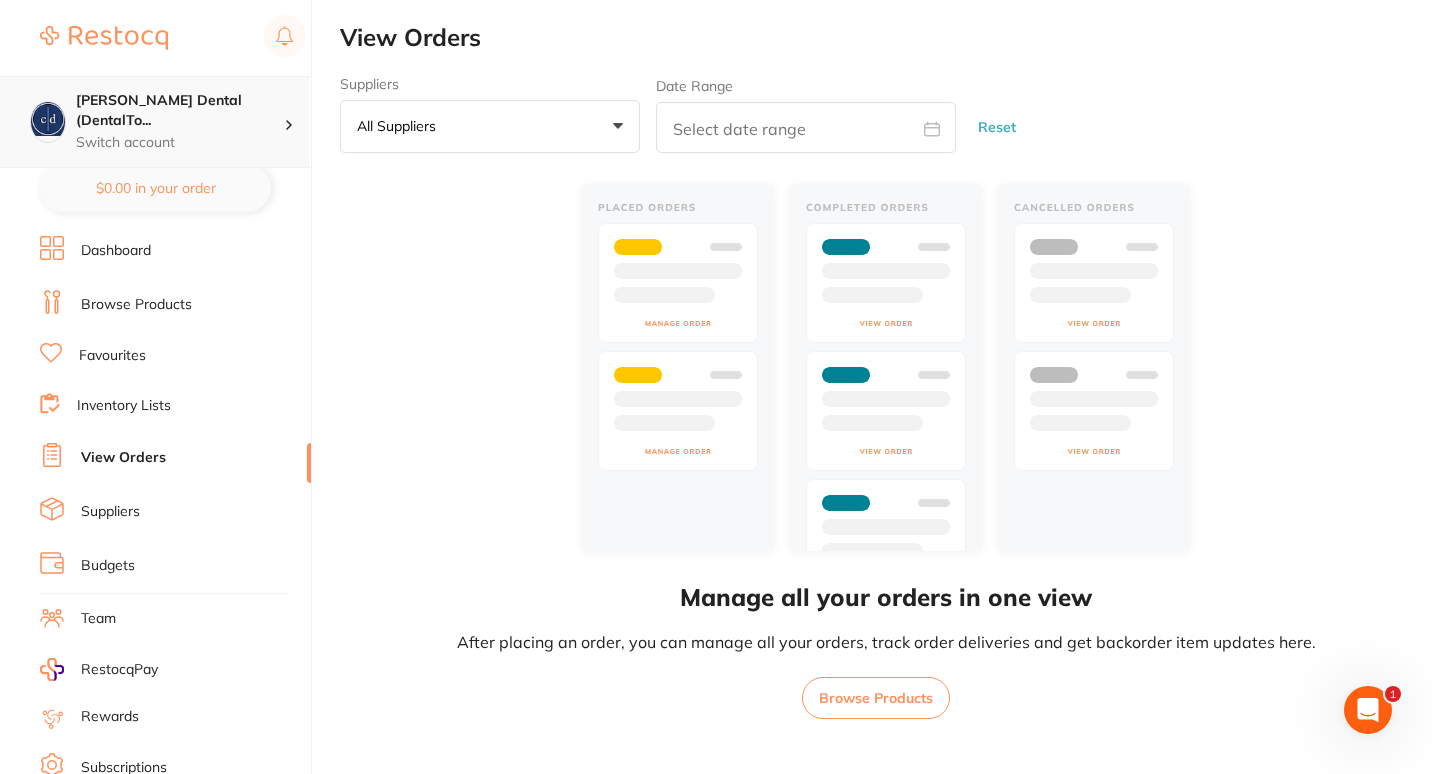 click on "Switch account" at bounding box center (180, 143) 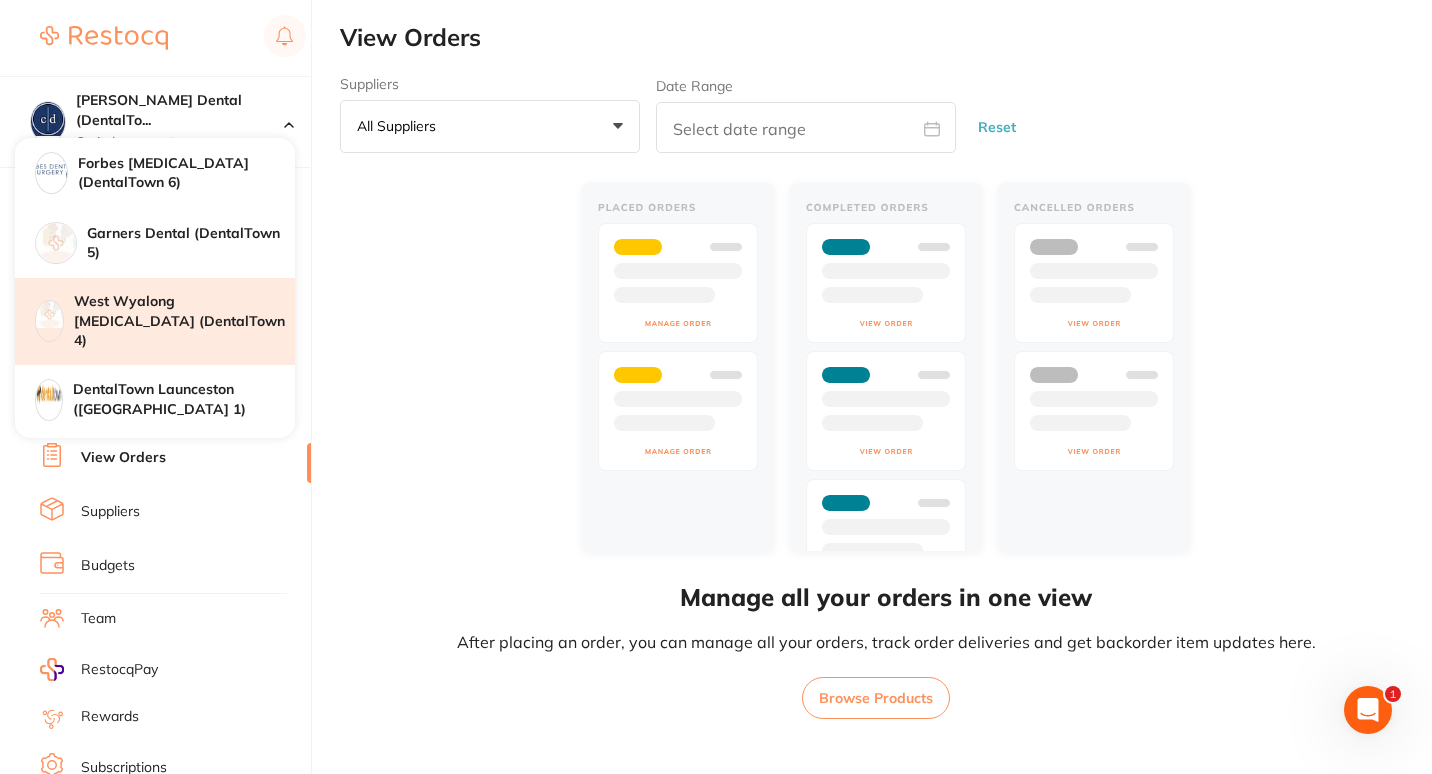 click on "West Wyalong [MEDICAL_DATA] (DentalTown 4)" at bounding box center (155, 321) 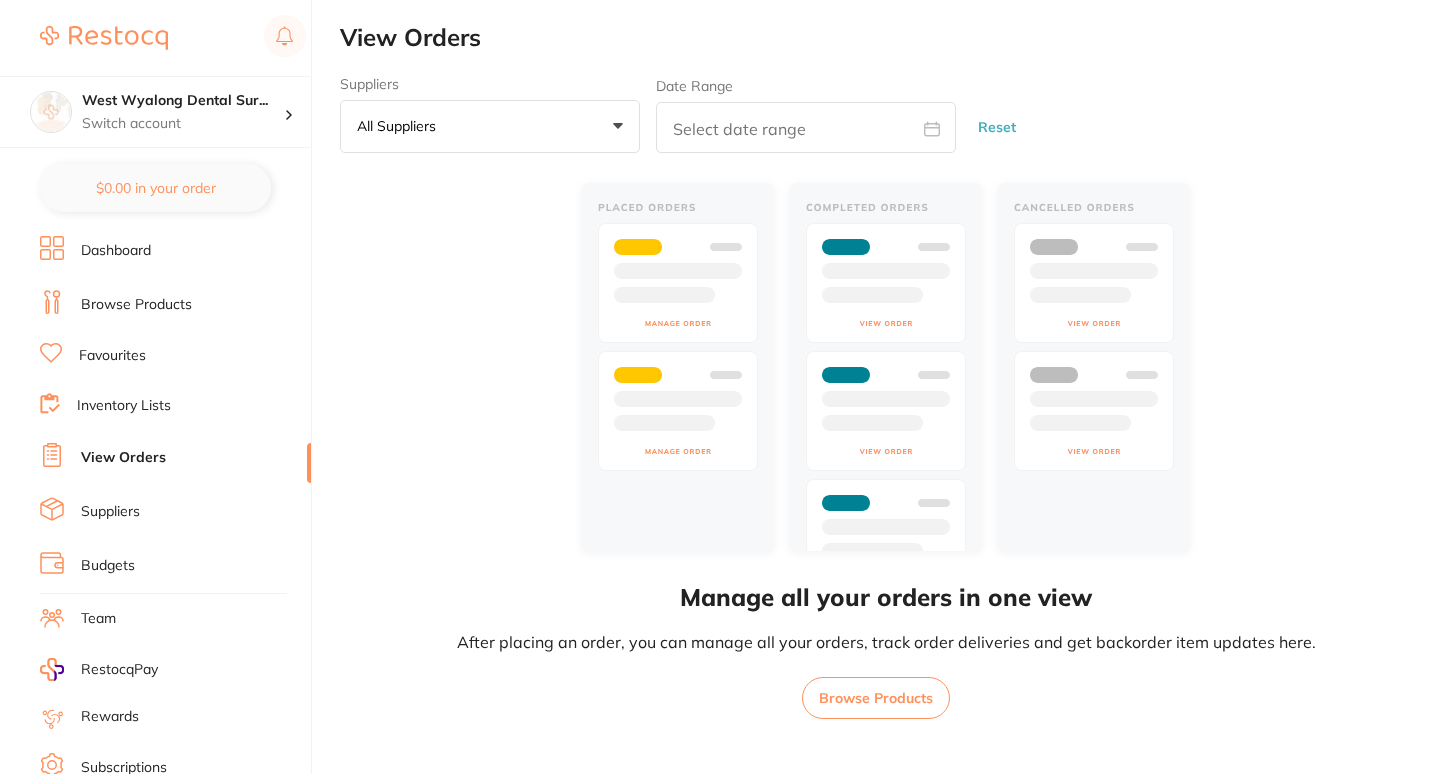 scroll, scrollTop: 0, scrollLeft: 0, axis: both 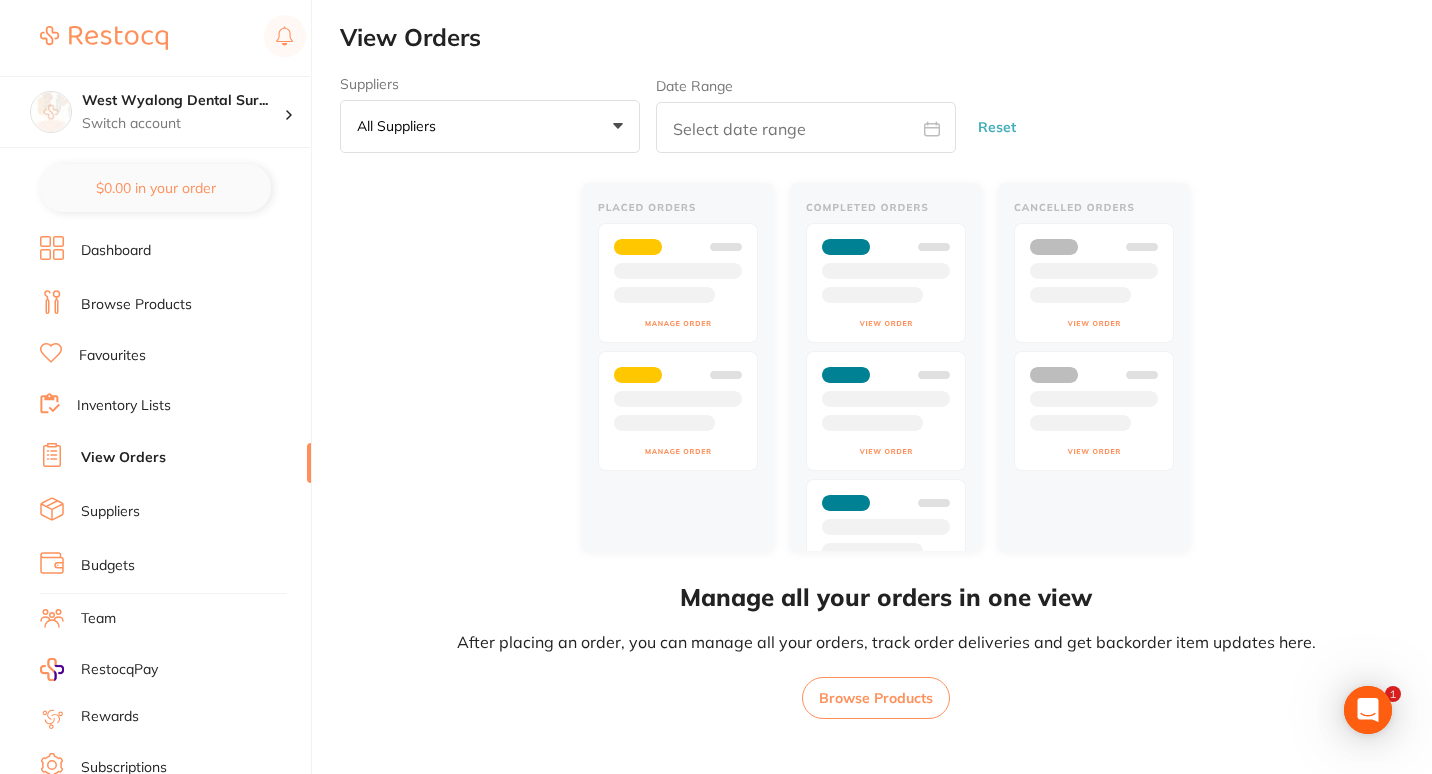 click on "West Wyalong Dental Sur... Switch account" at bounding box center (183, 112) 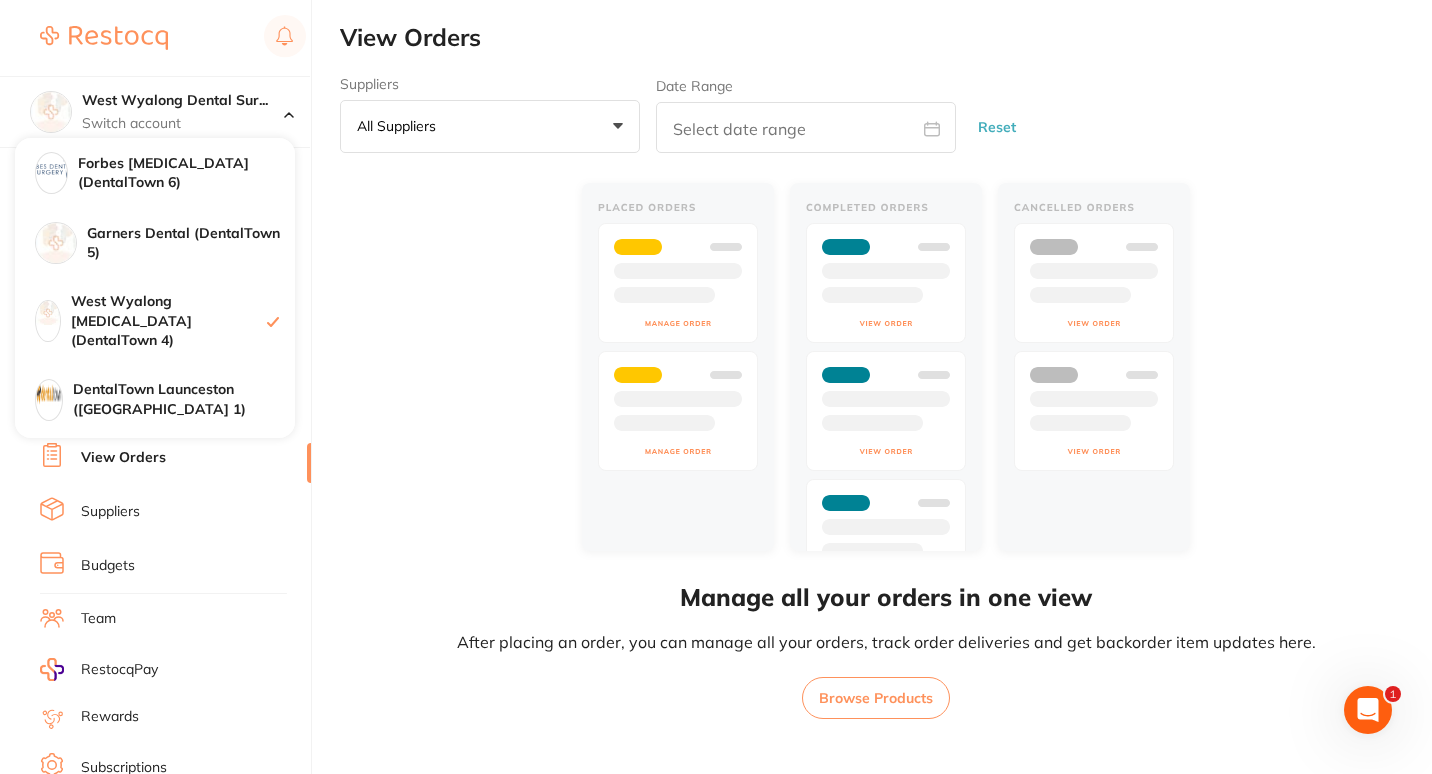 scroll, scrollTop: 120, scrollLeft: 0, axis: vertical 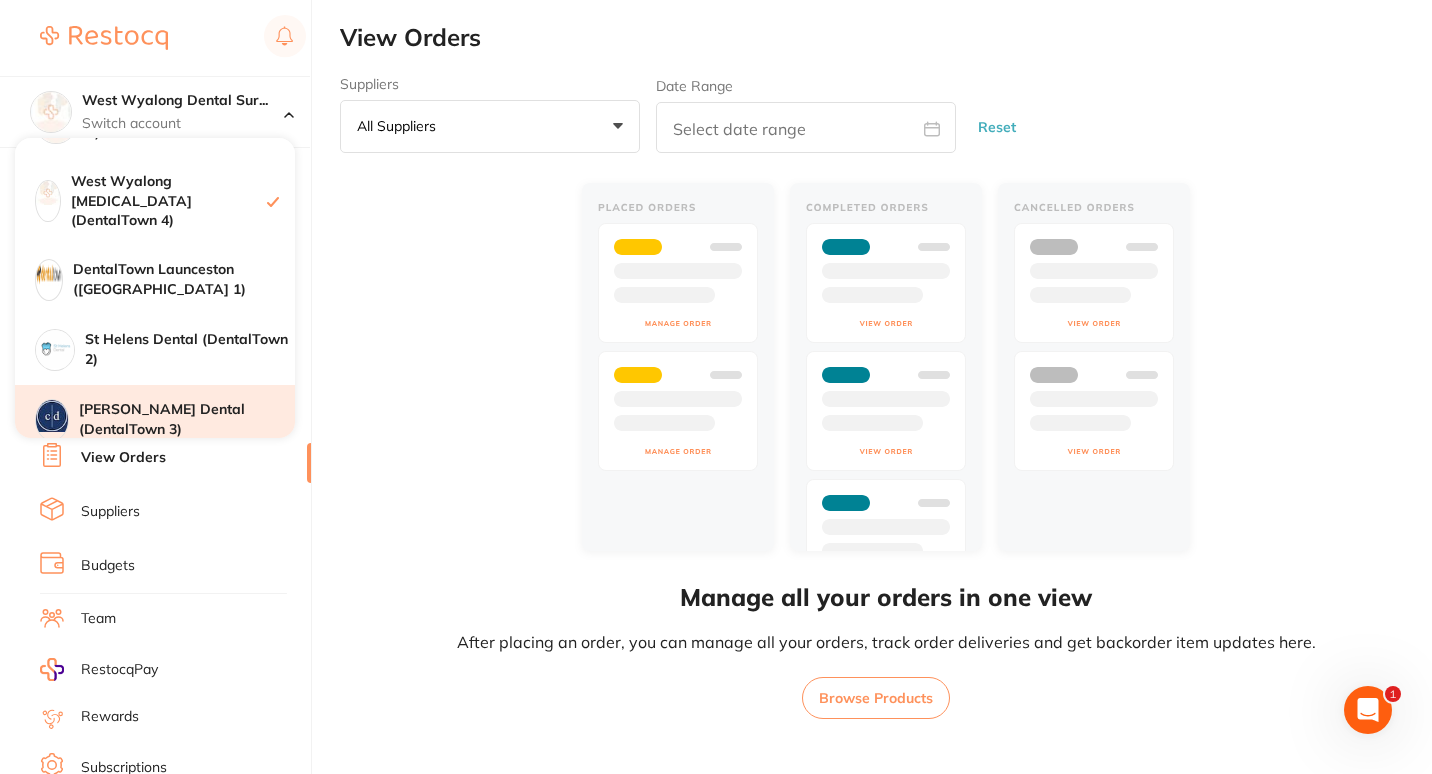 click on "[PERSON_NAME] Dental (DentalTown 3)" at bounding box center (155, 420) 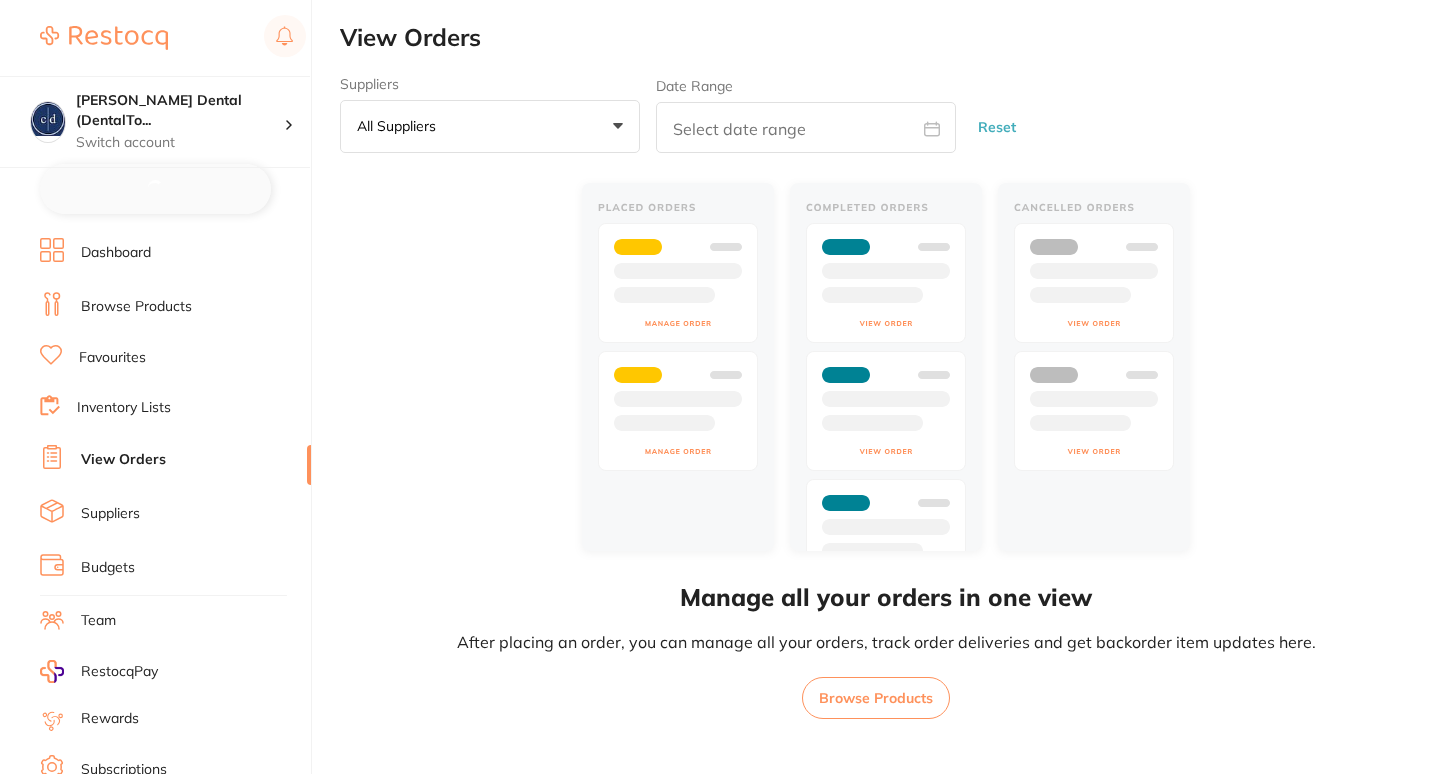 scroll, scrollTop: 0, scrollLeft: 0, axis: both 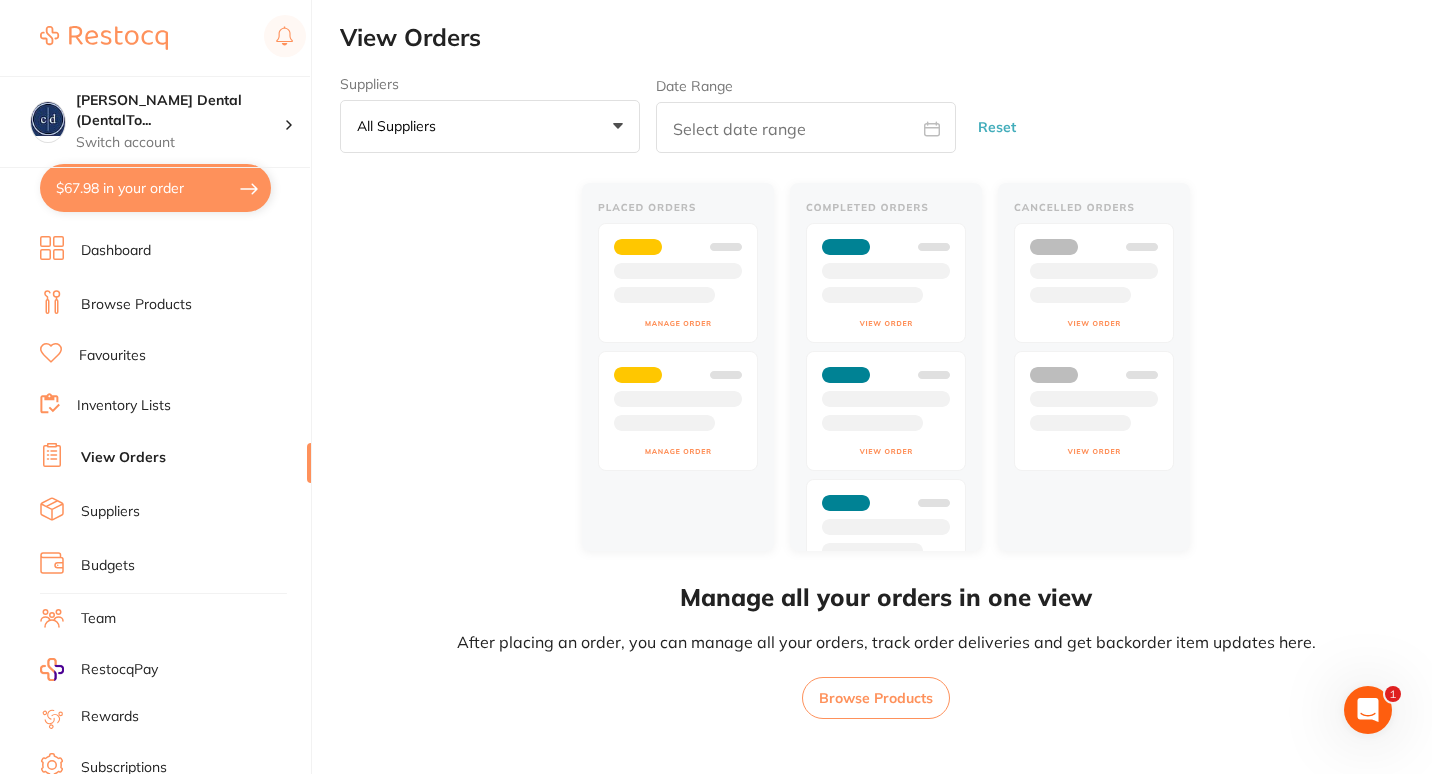 click at bounding box center (1368, 710) 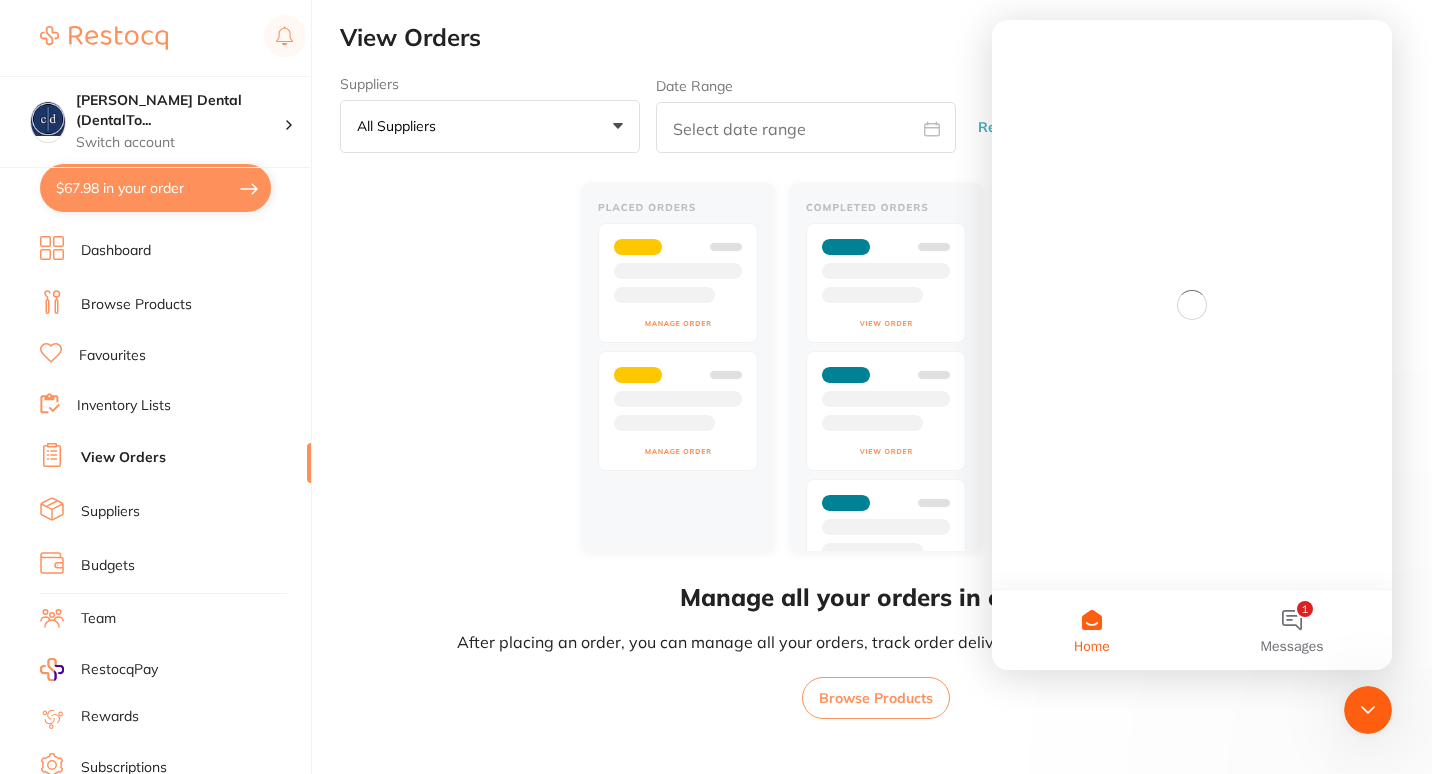 scroll, scrollTop: 0, scrollLeft: 0, axis: both 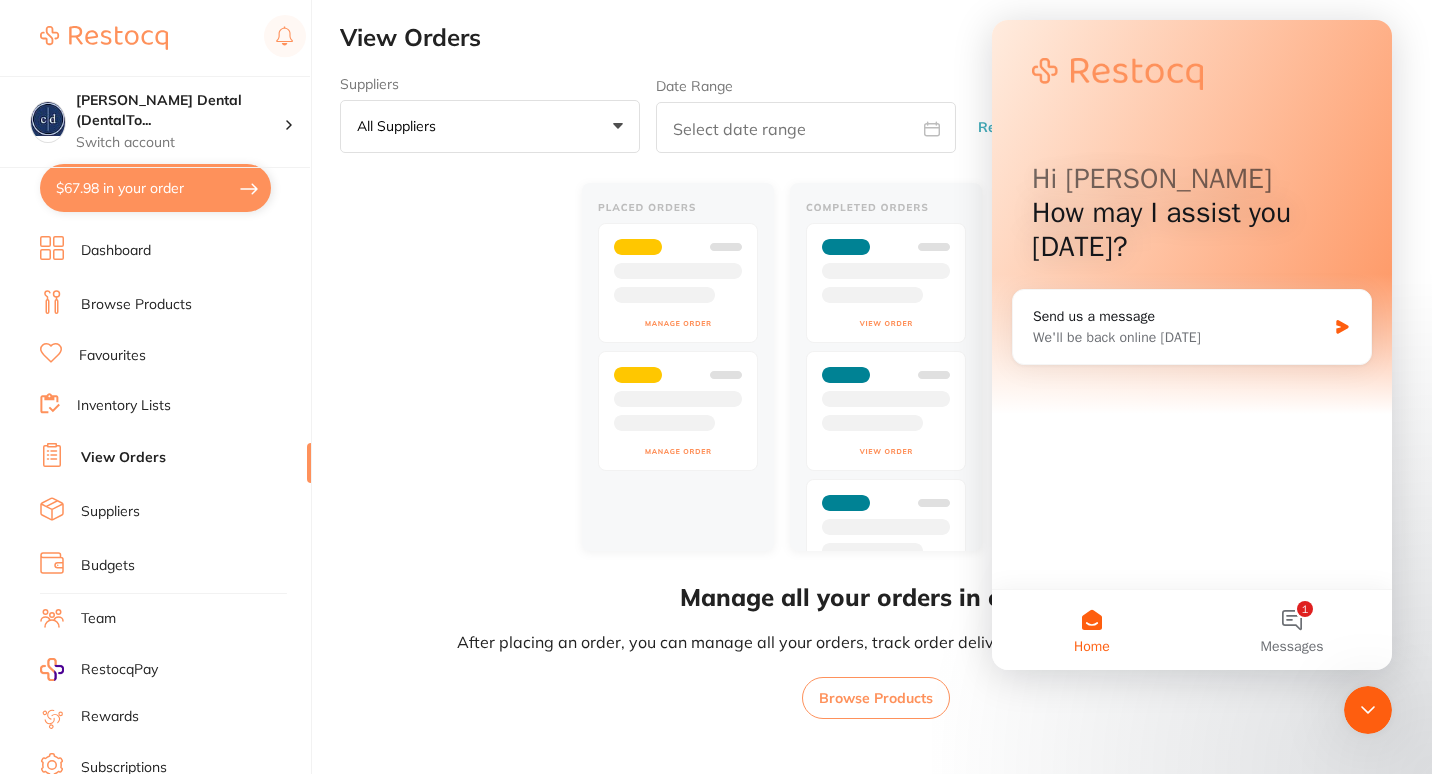 click at bounding box center (1368, 710) 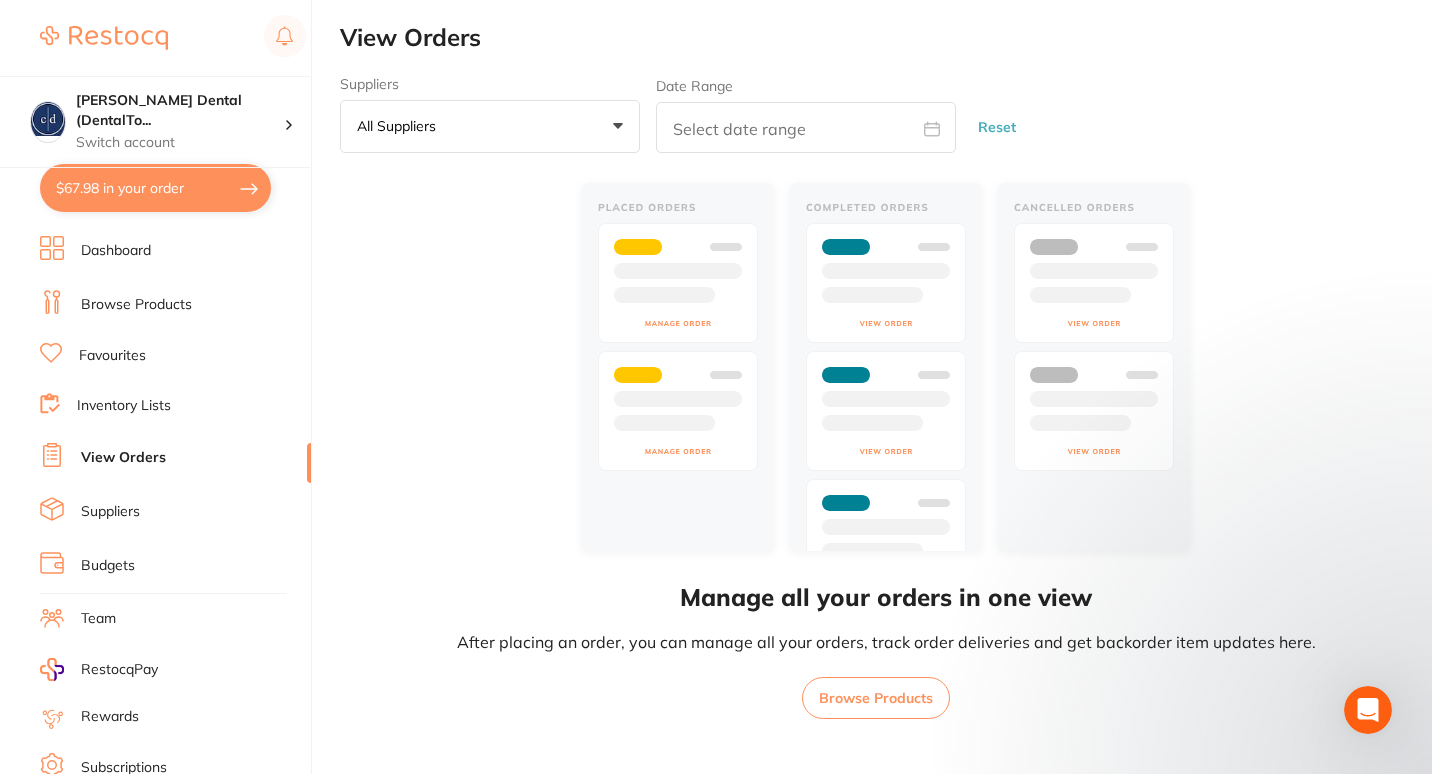 scroll, scrollTop: 0, scrollLeft: 0, axis: both 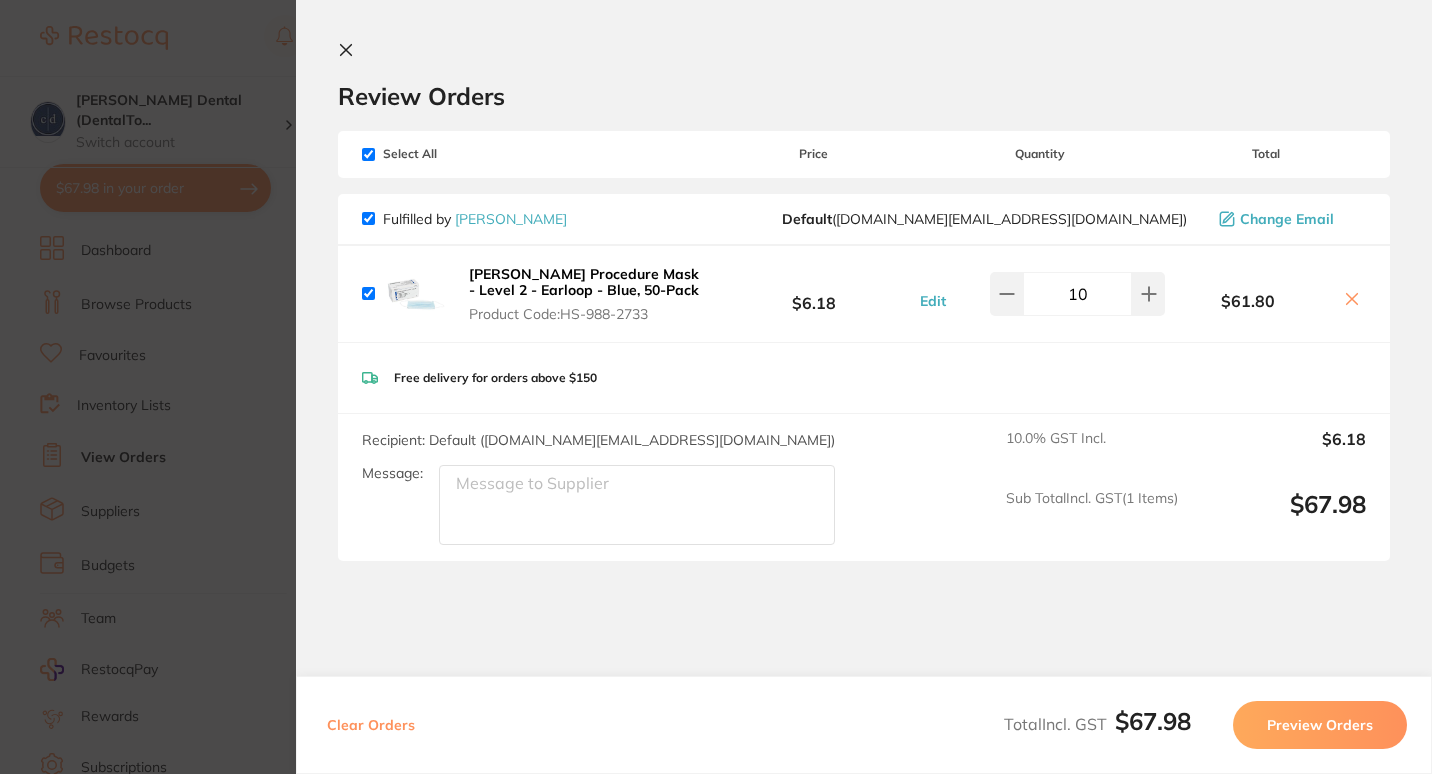 click on "Clear Orders" at bounding box center (371, 725) 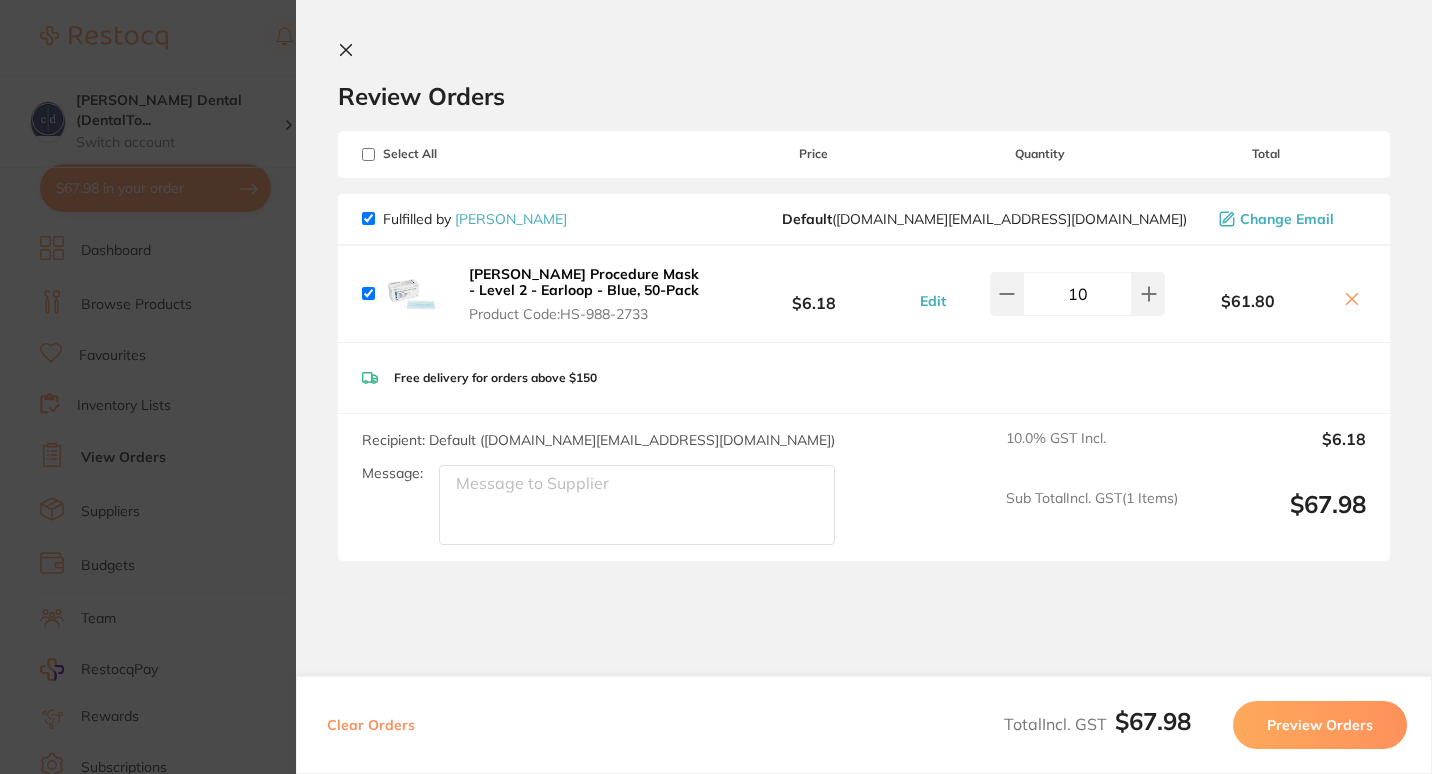 checkbox on "false" 